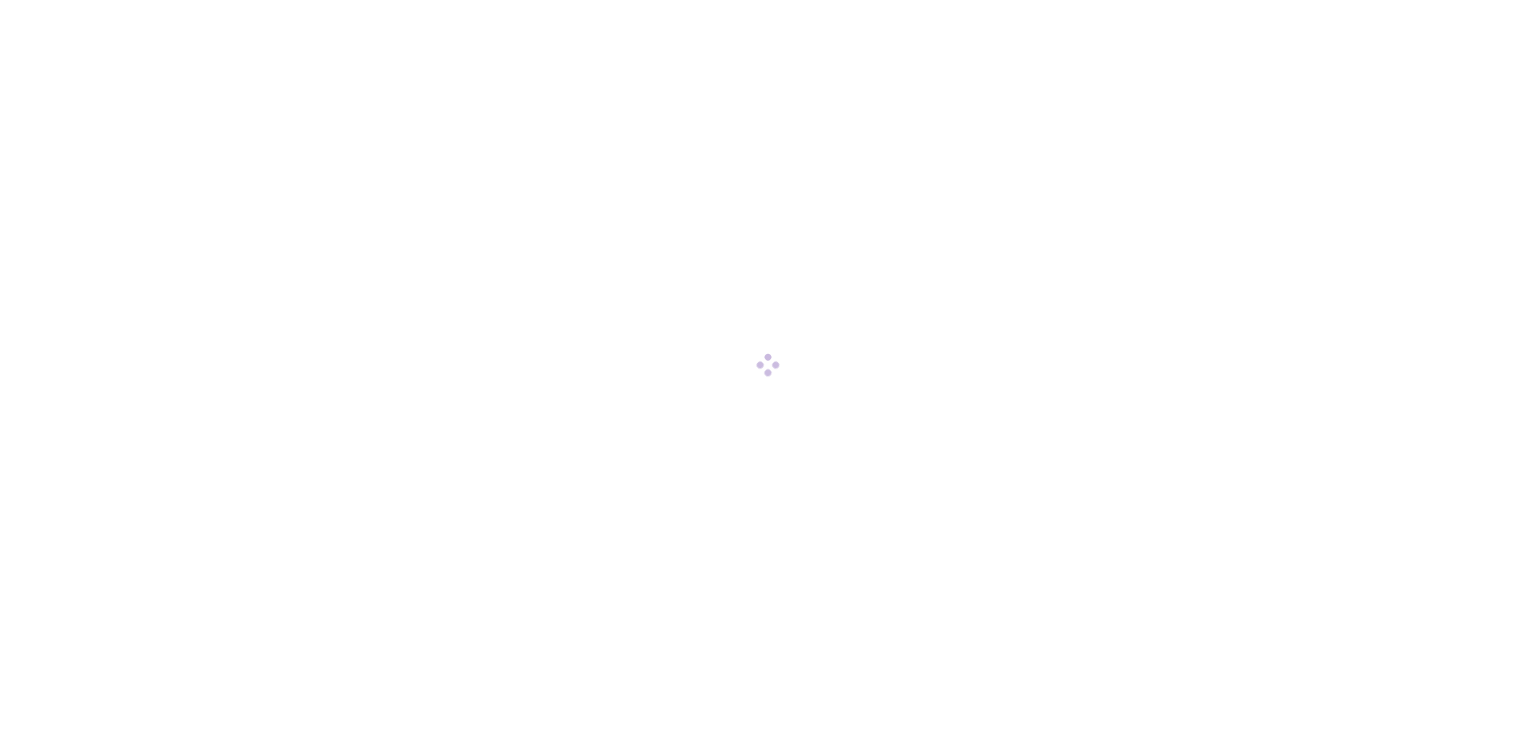 scroll, scrollTop: 0, scrollLeft: 0, axis: both 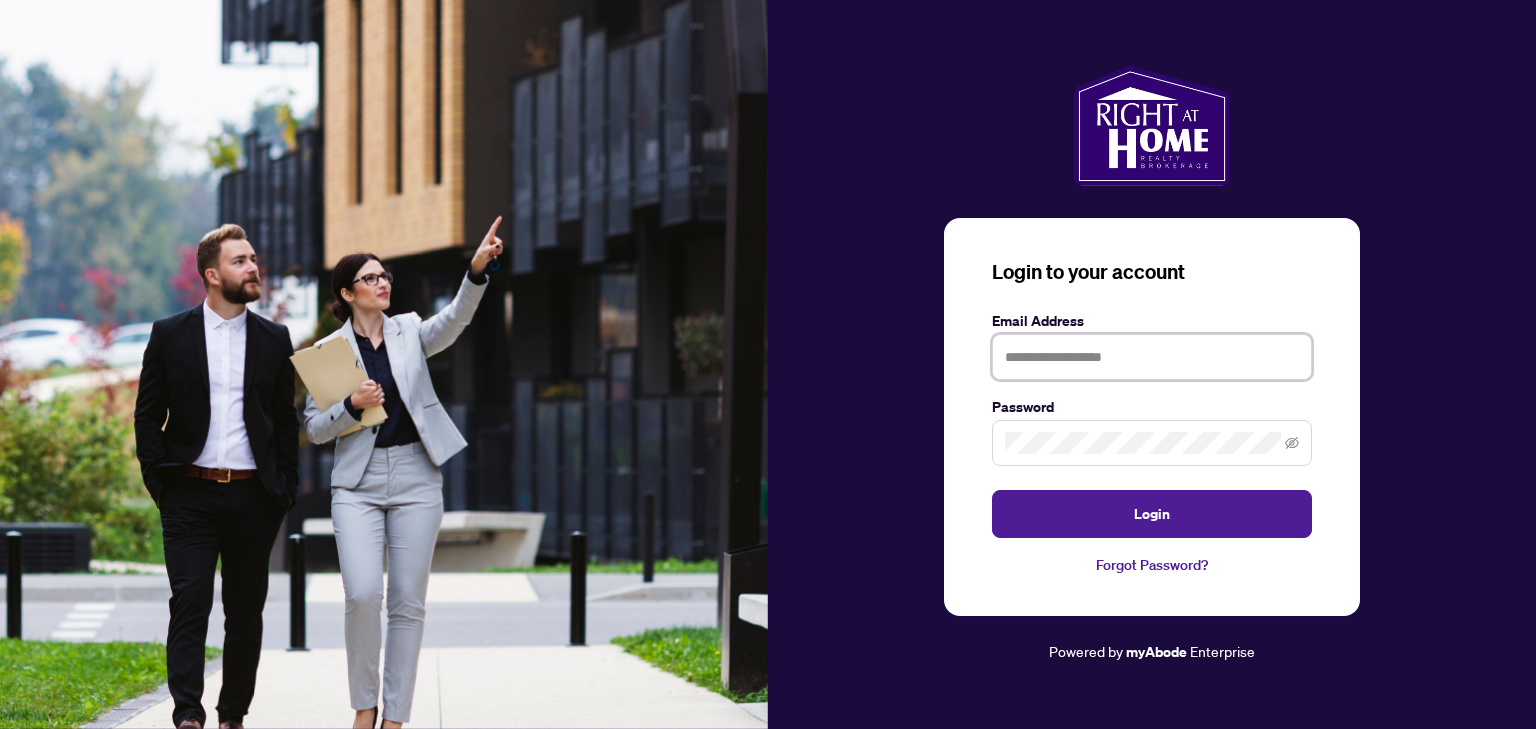 click at bounding box center [1152, 357] 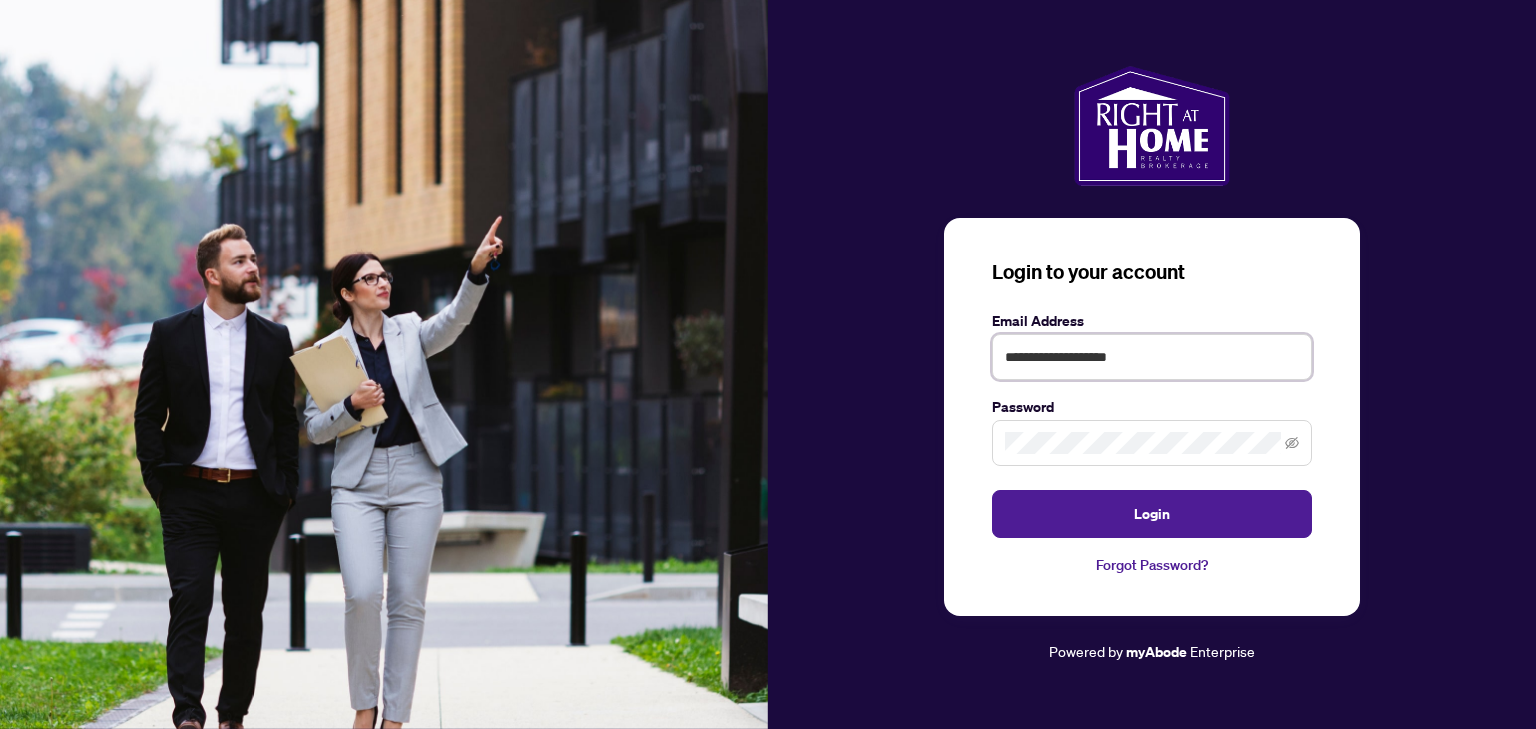 type on "**********" 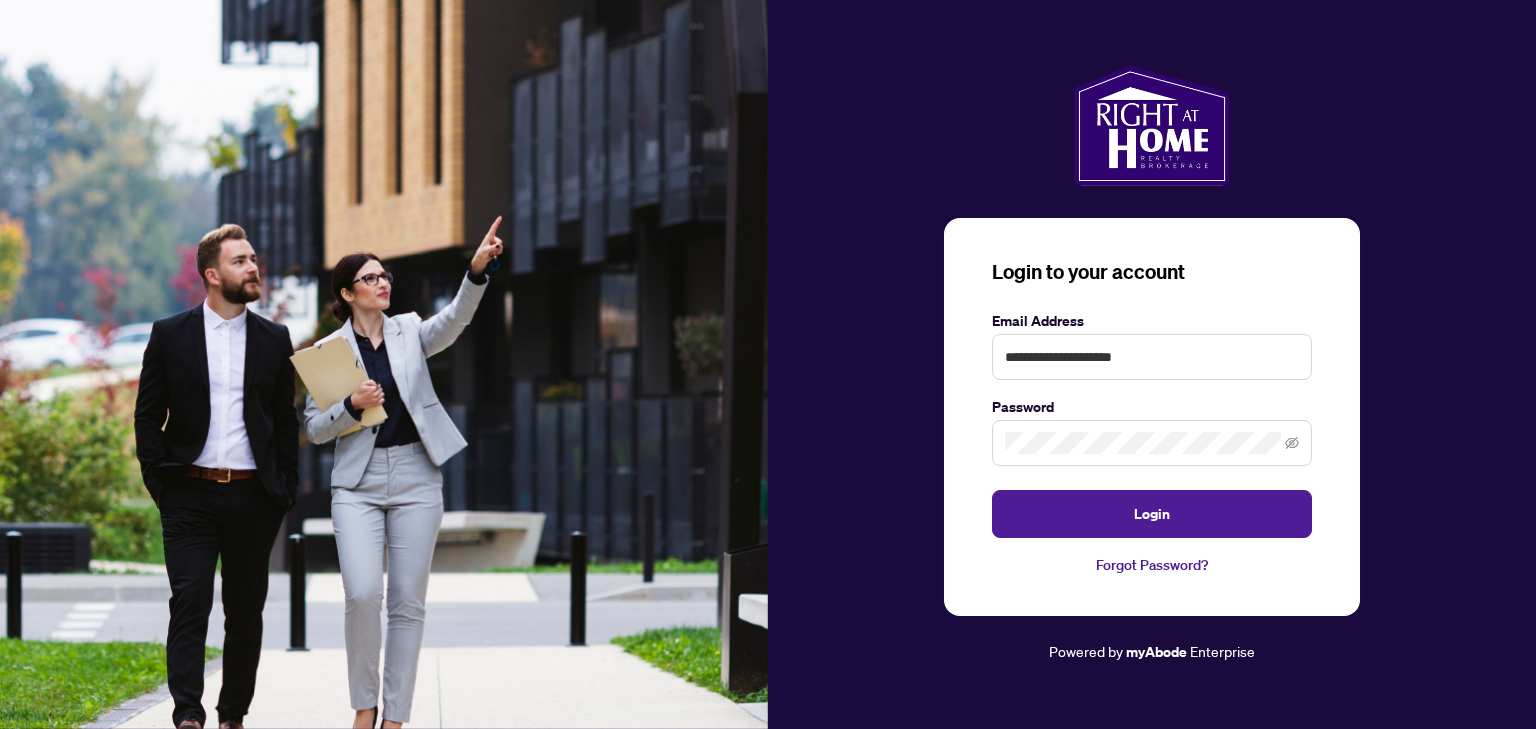 click at bounding box center [1152, 443] 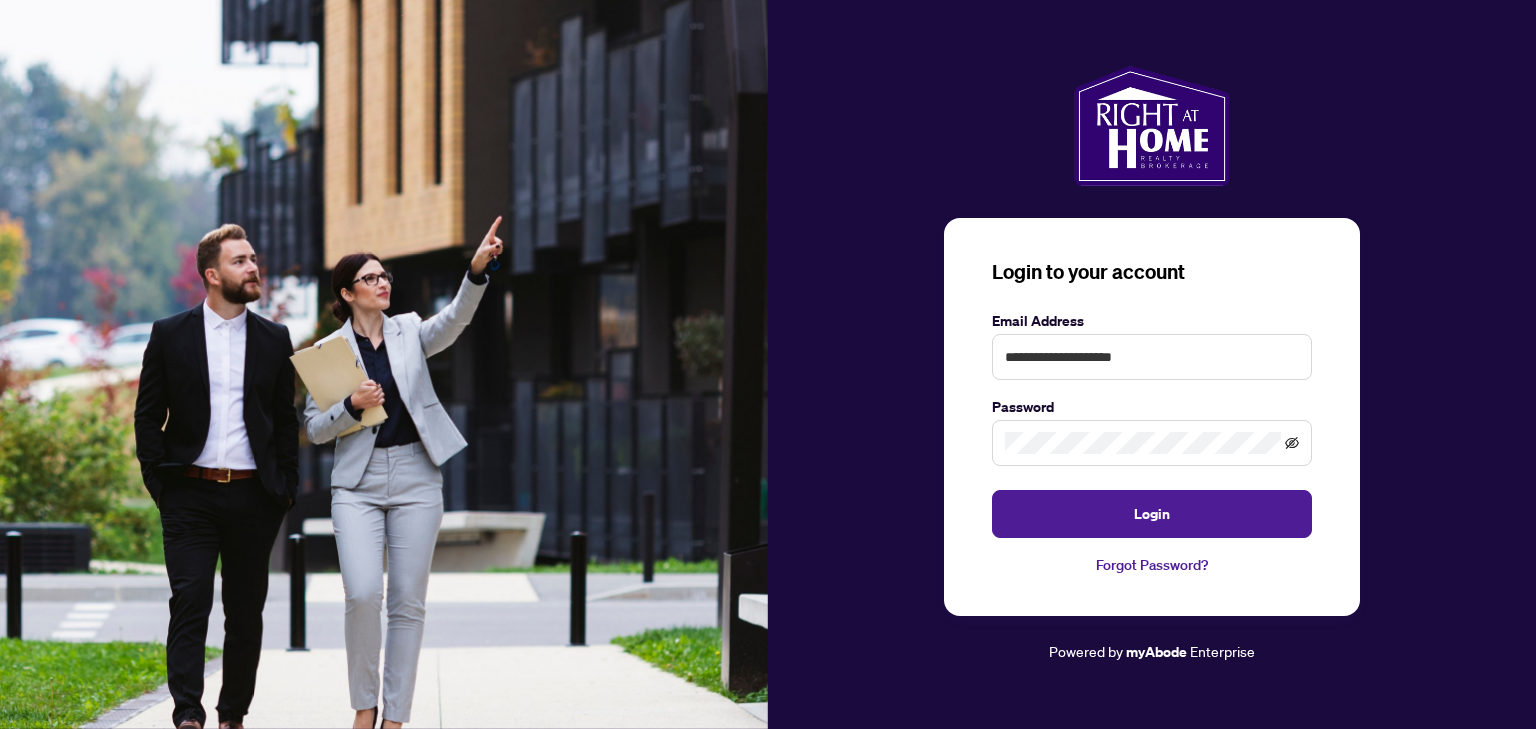 click at bounding box center [1152, 443] 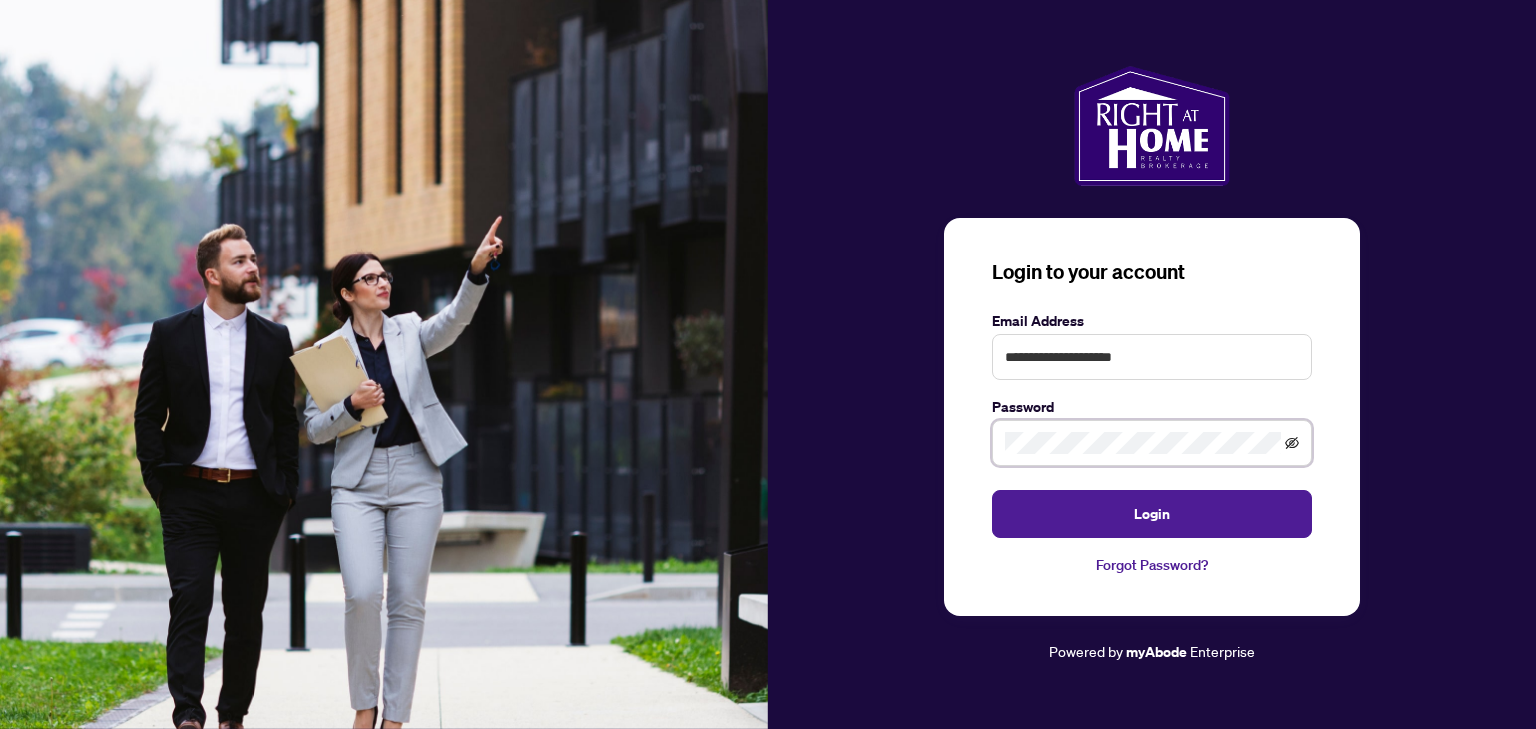 click 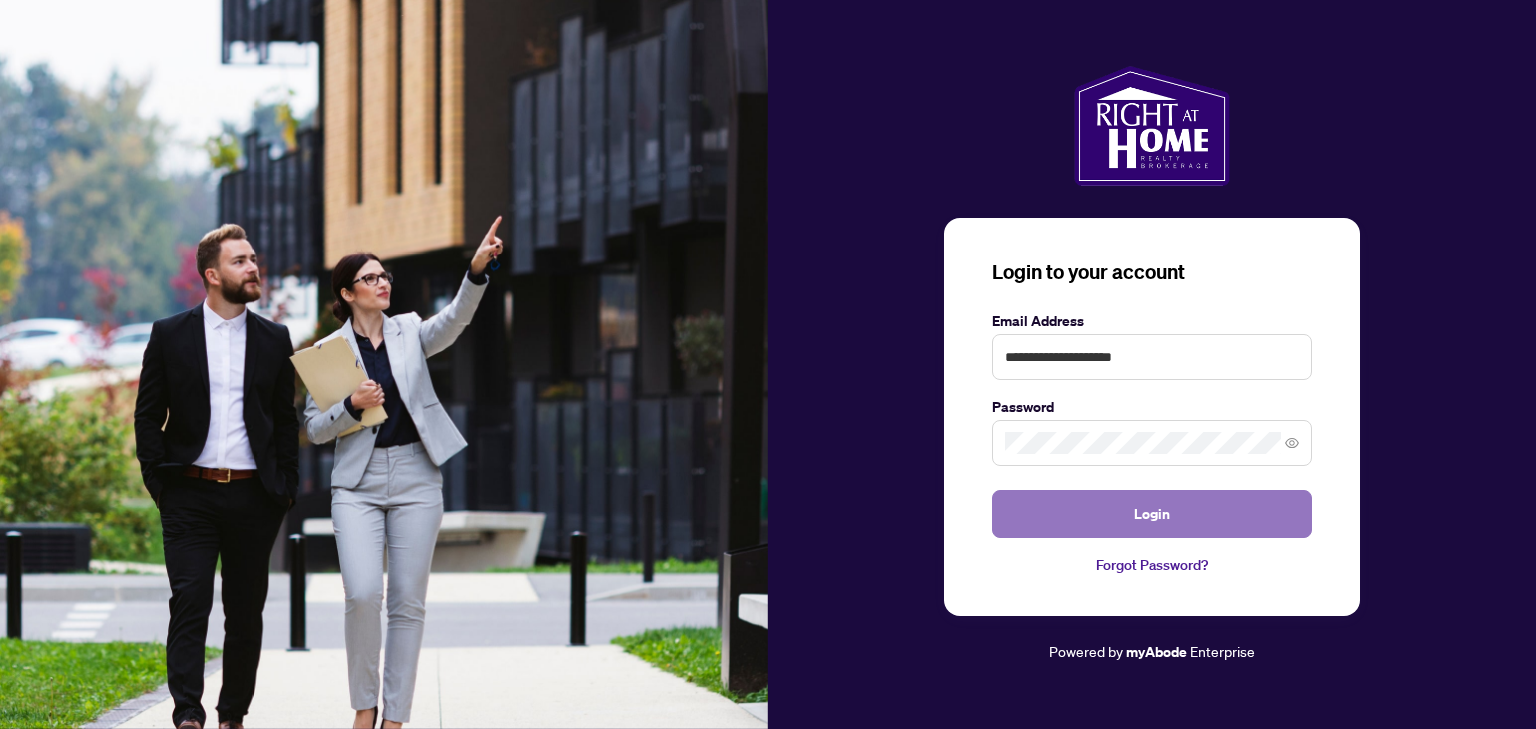 click on "Login" at bounding box center (1152, 514) 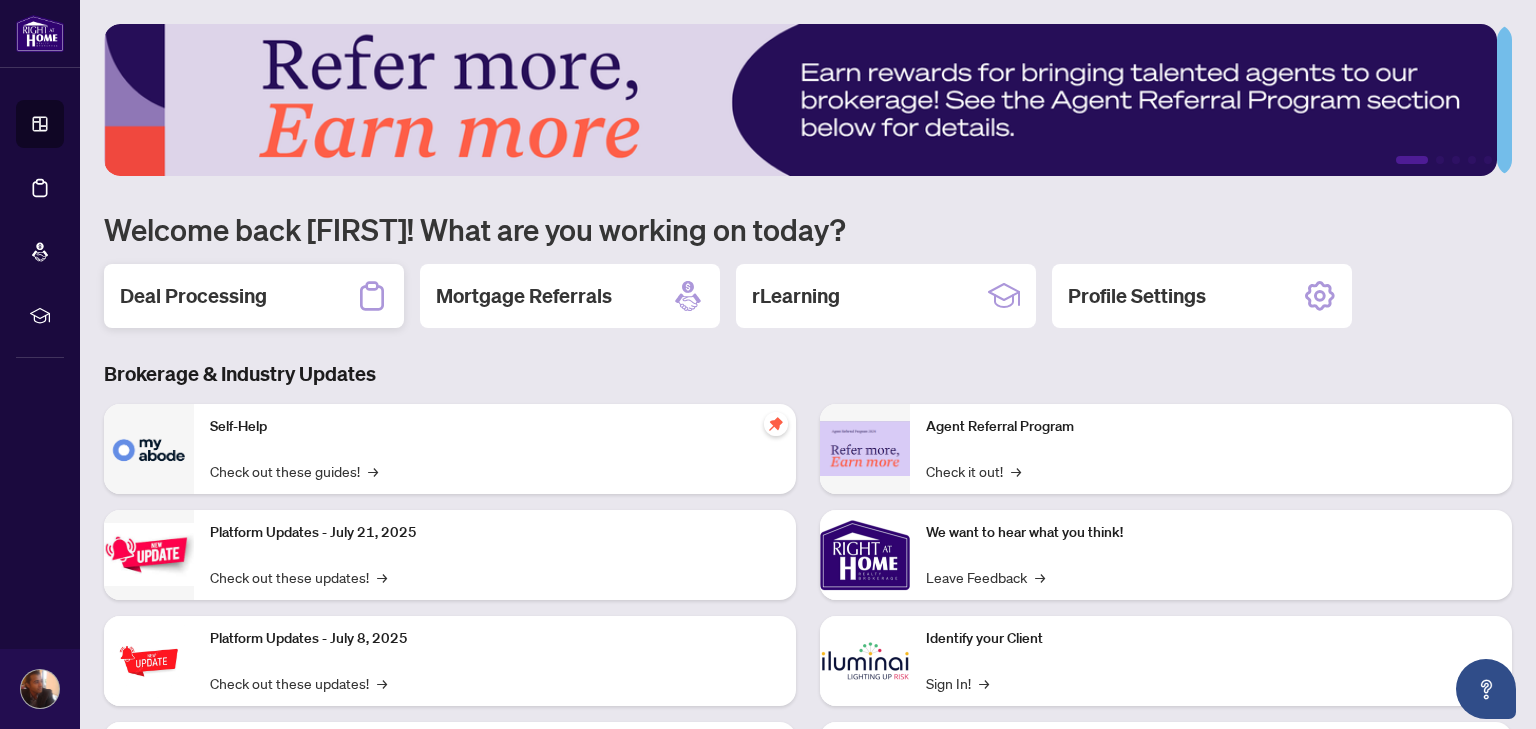 click on "Deal Processing" at bounding box center (254, 296) 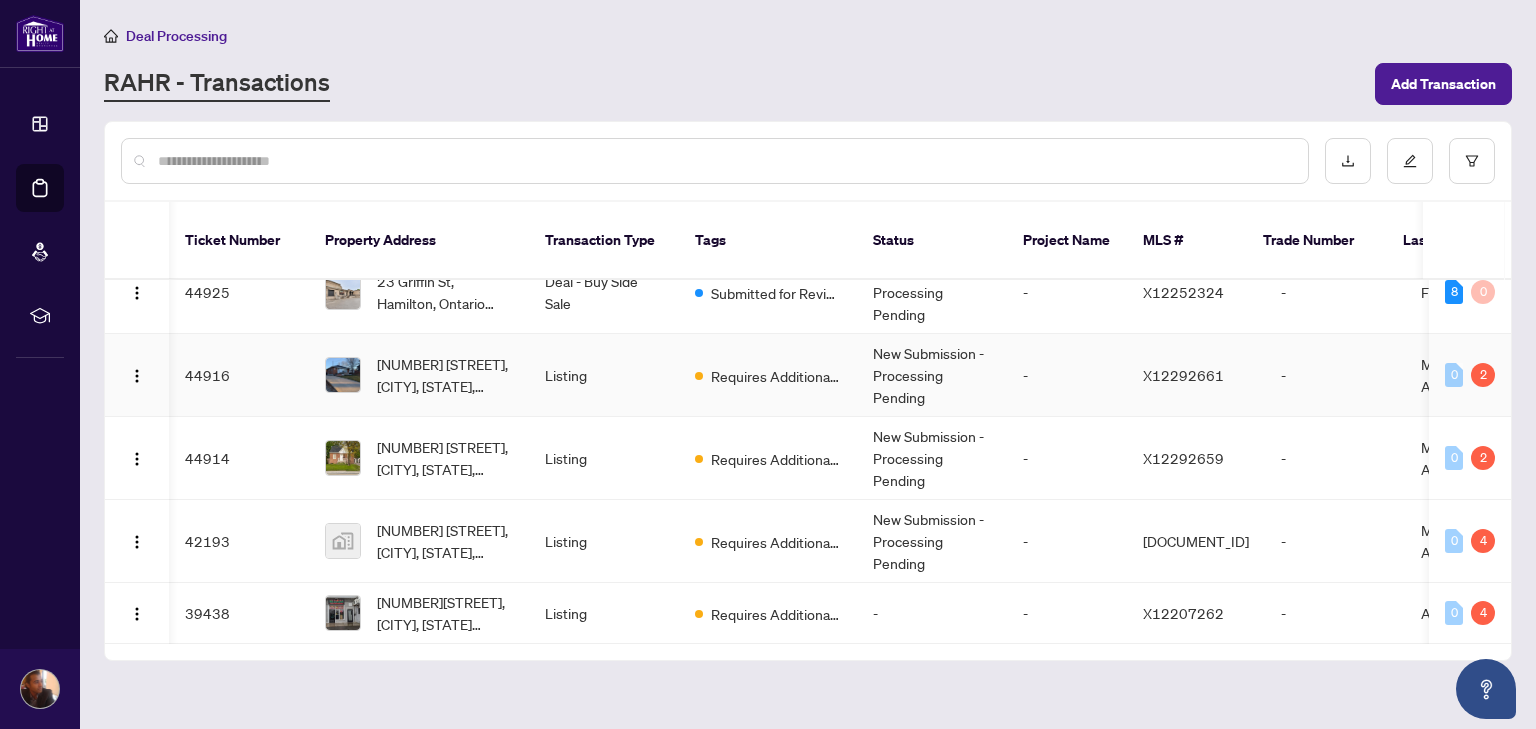 scroll, scrollTop: 0, scrollLeft: 72, axis: horizontal 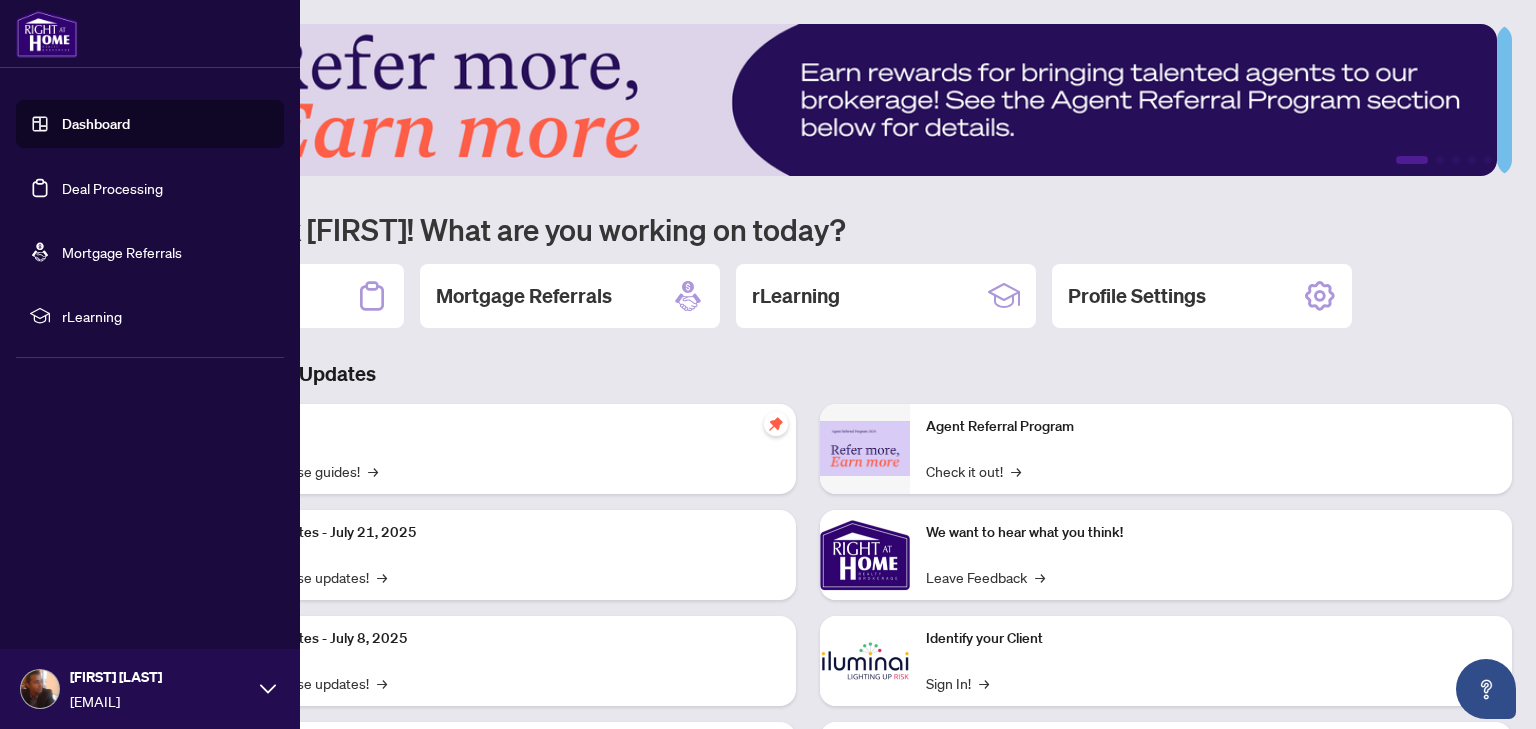 click on "Dashboard" at bounding box center [96, 124] 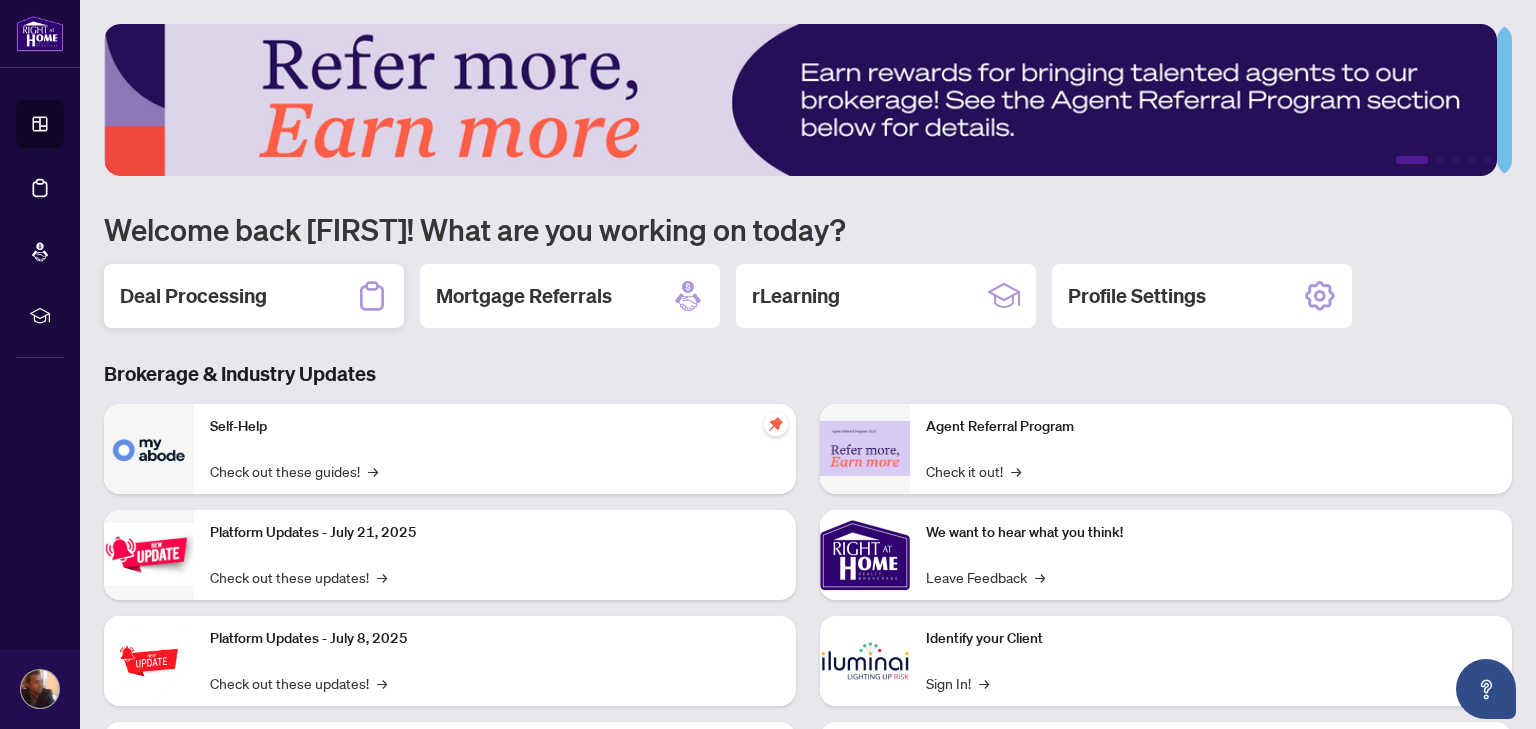 click on "Deal Processing" at bounding box center (193, 296) 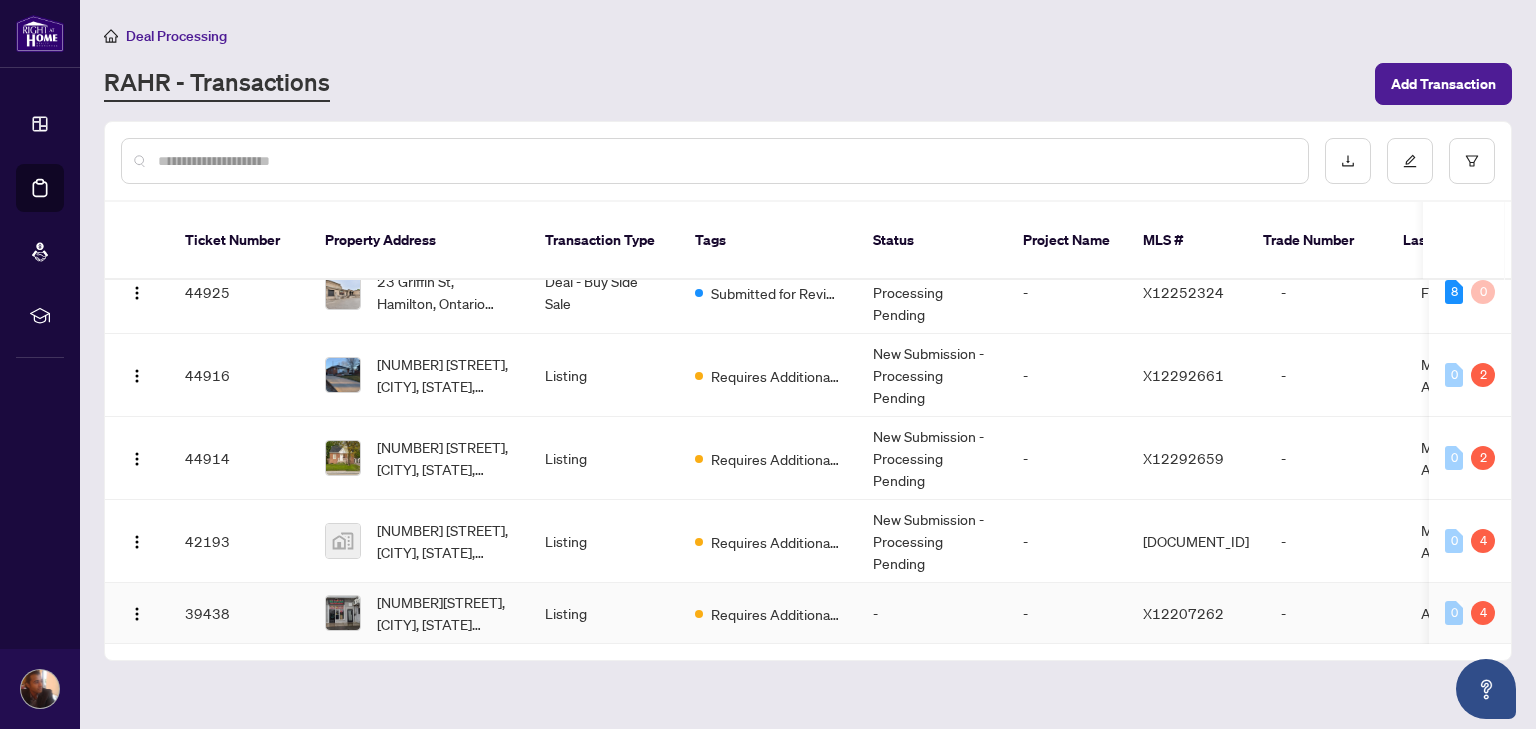 click on "Requires Additional Docs" at bounding box center (768, 613) 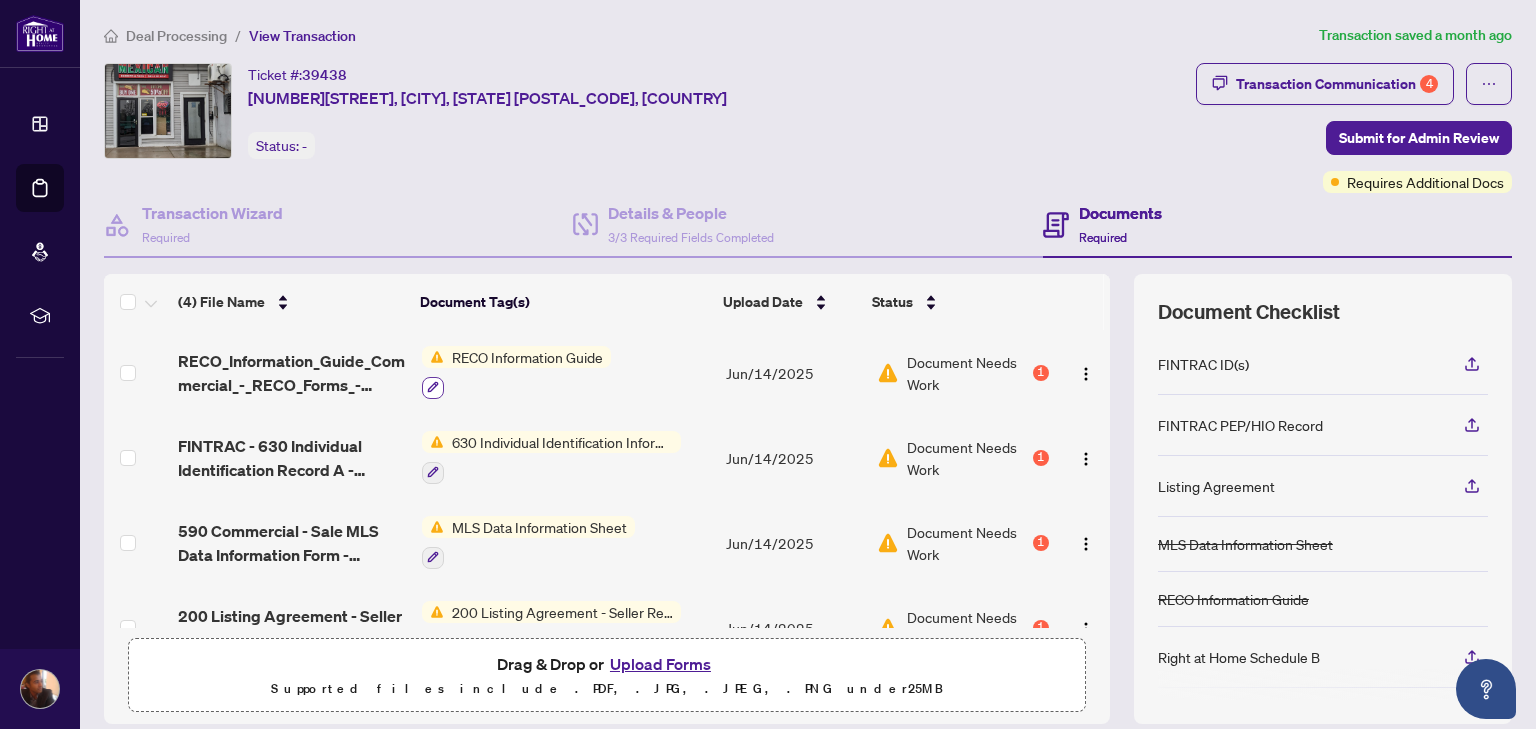 click 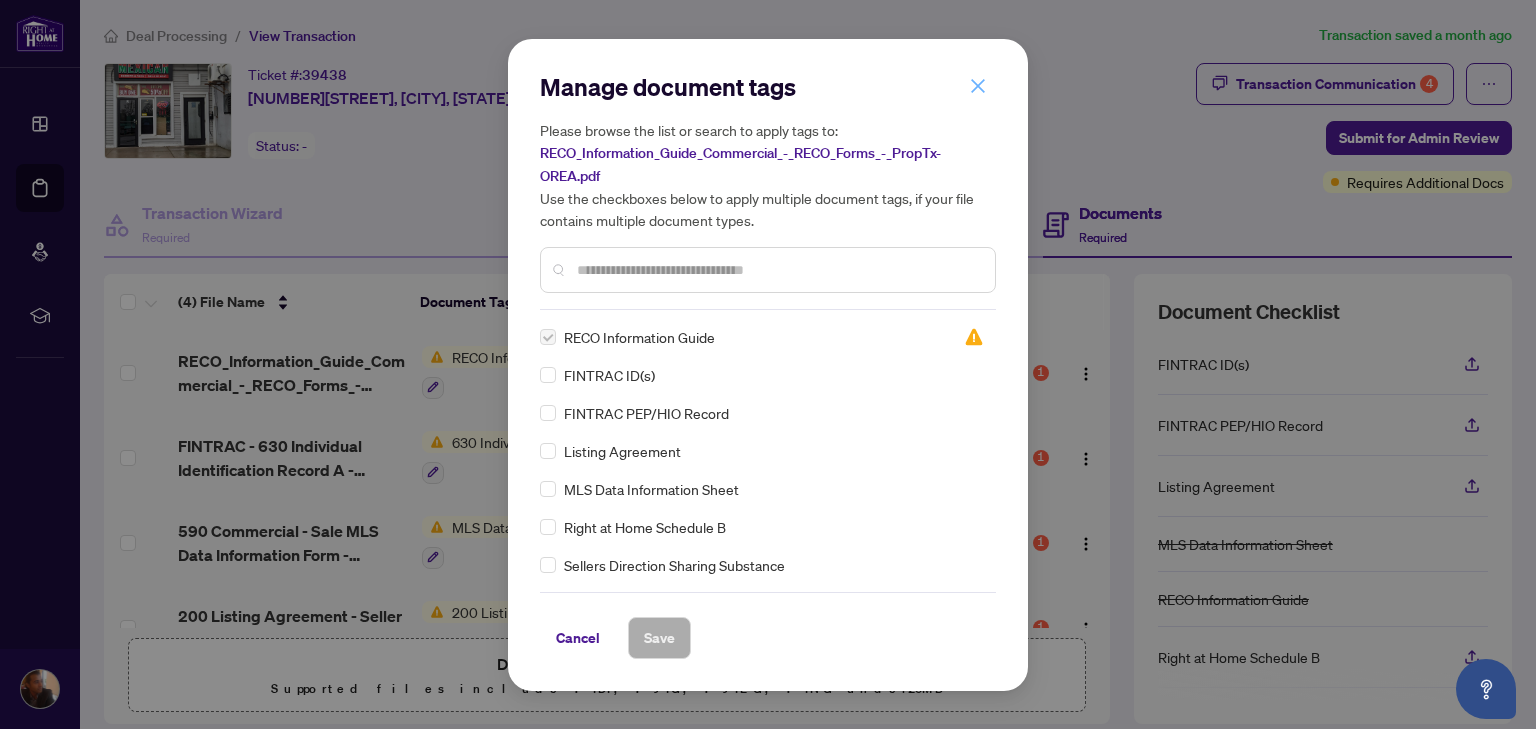 click 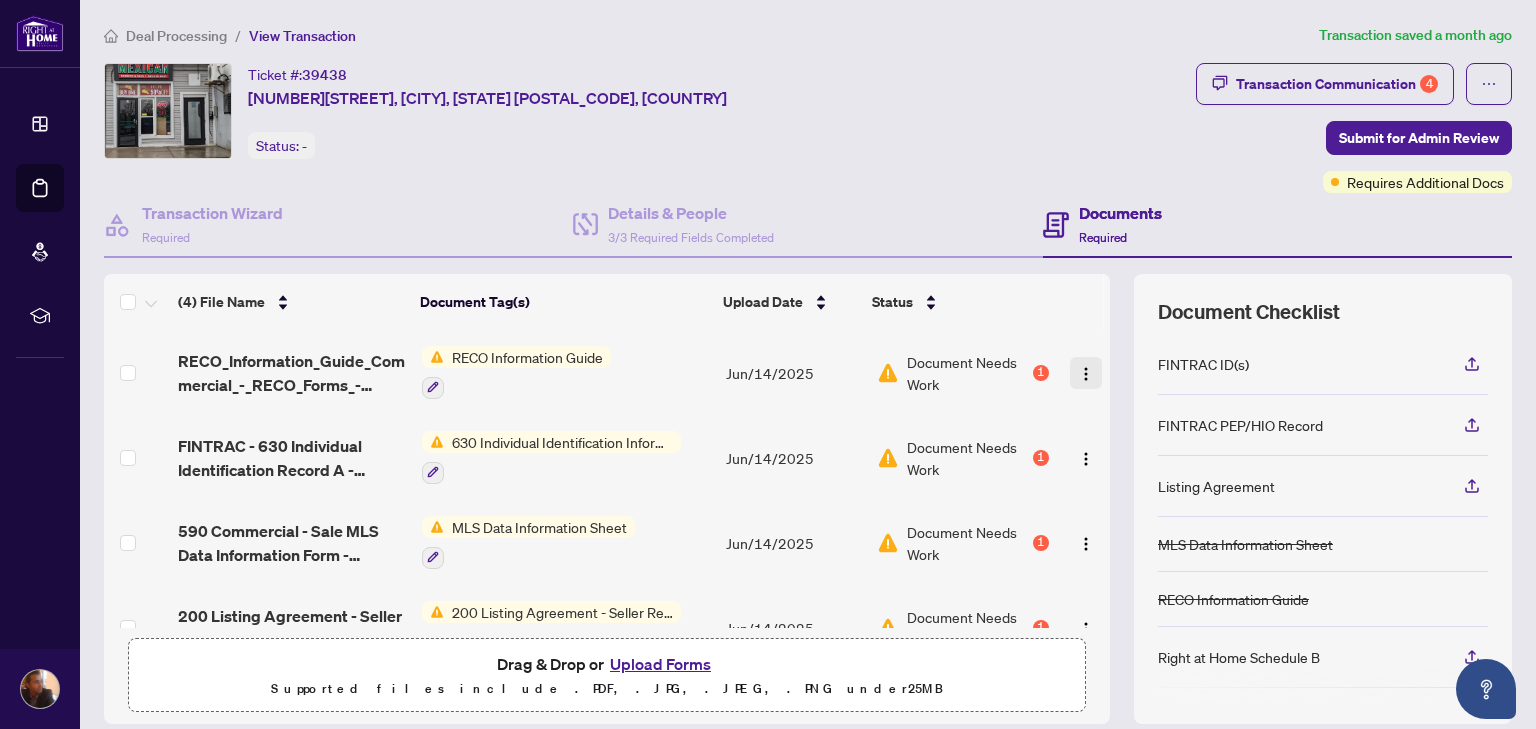 click at bounding box center [1086, 374] 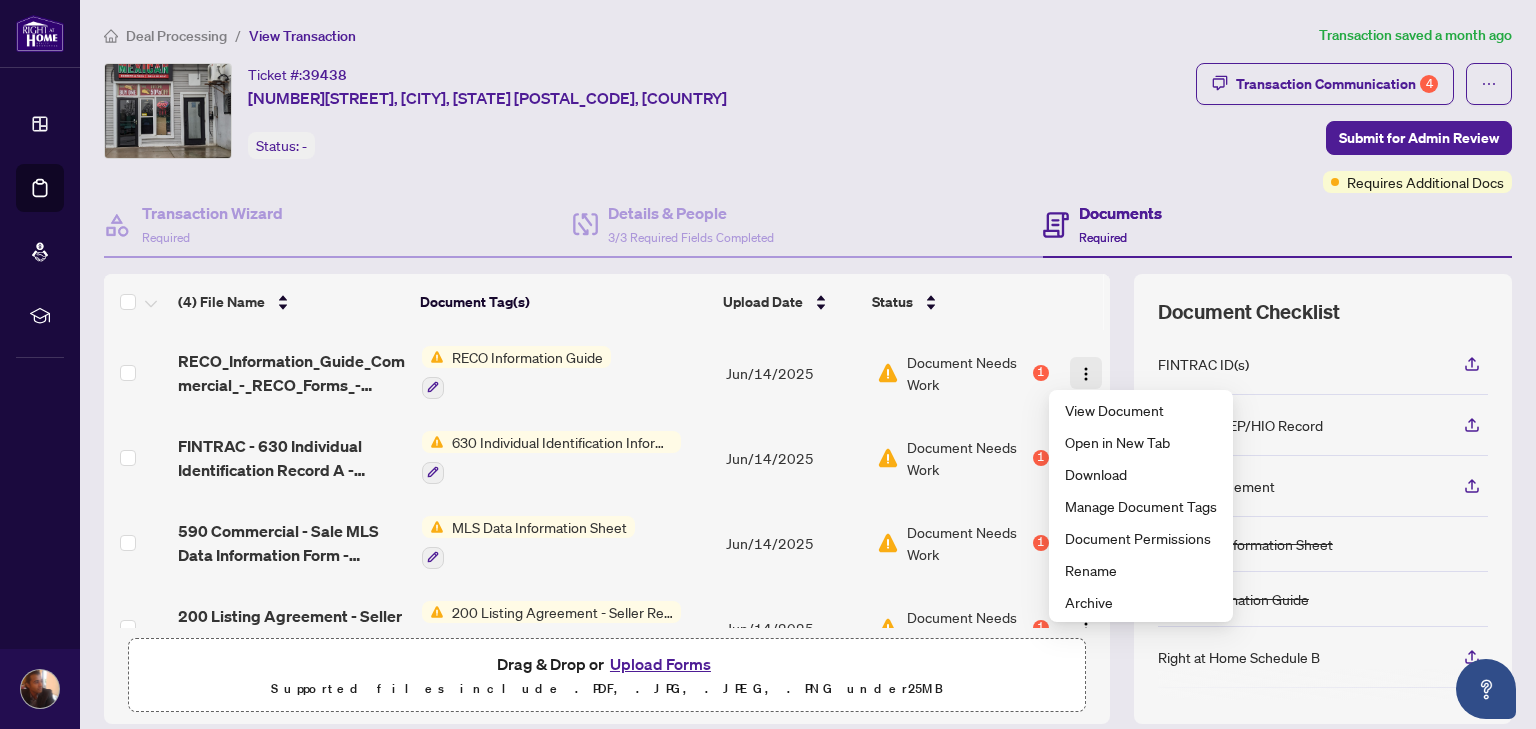 click at bounding box center [1086, 374] 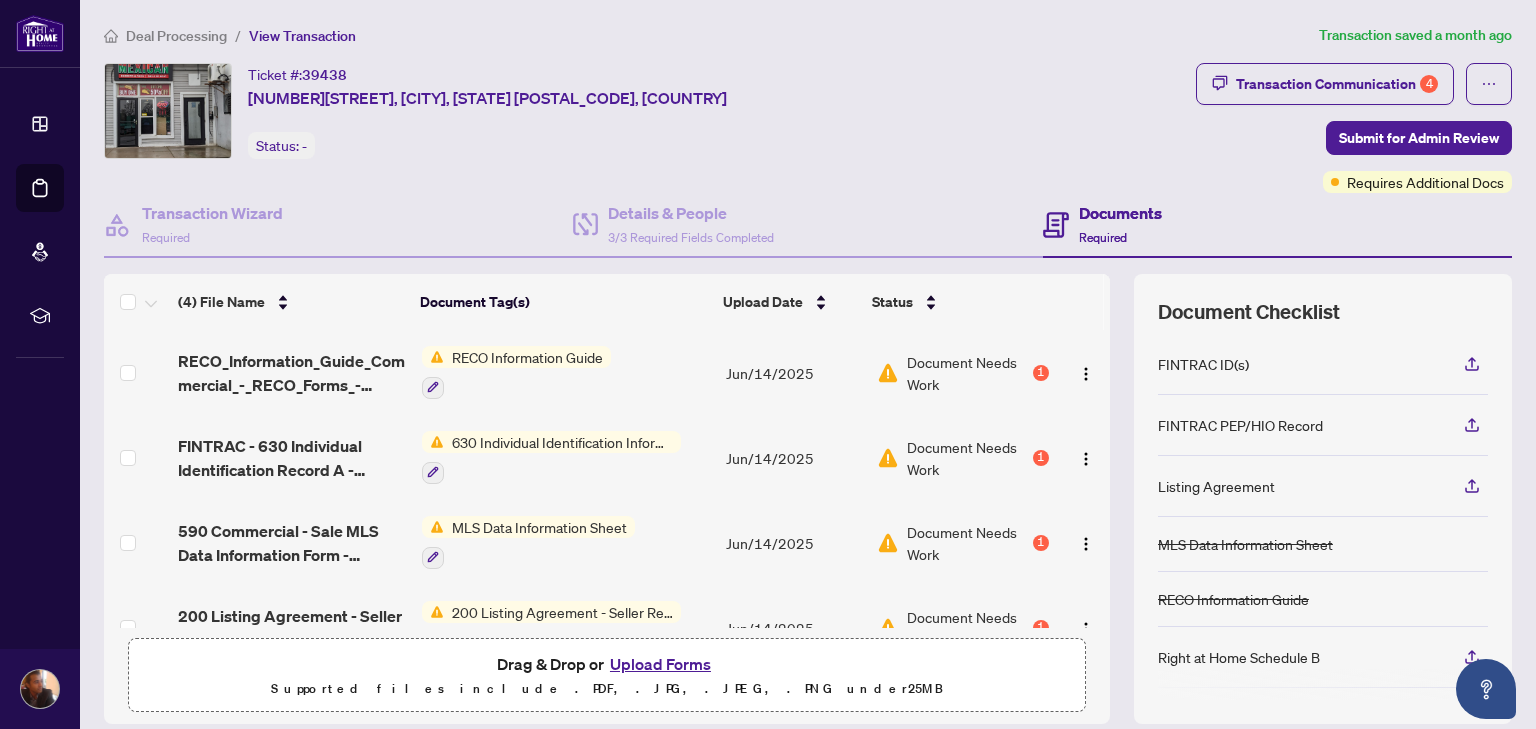 click on "Document Needs Work 1" at bounding box center [963, 373] 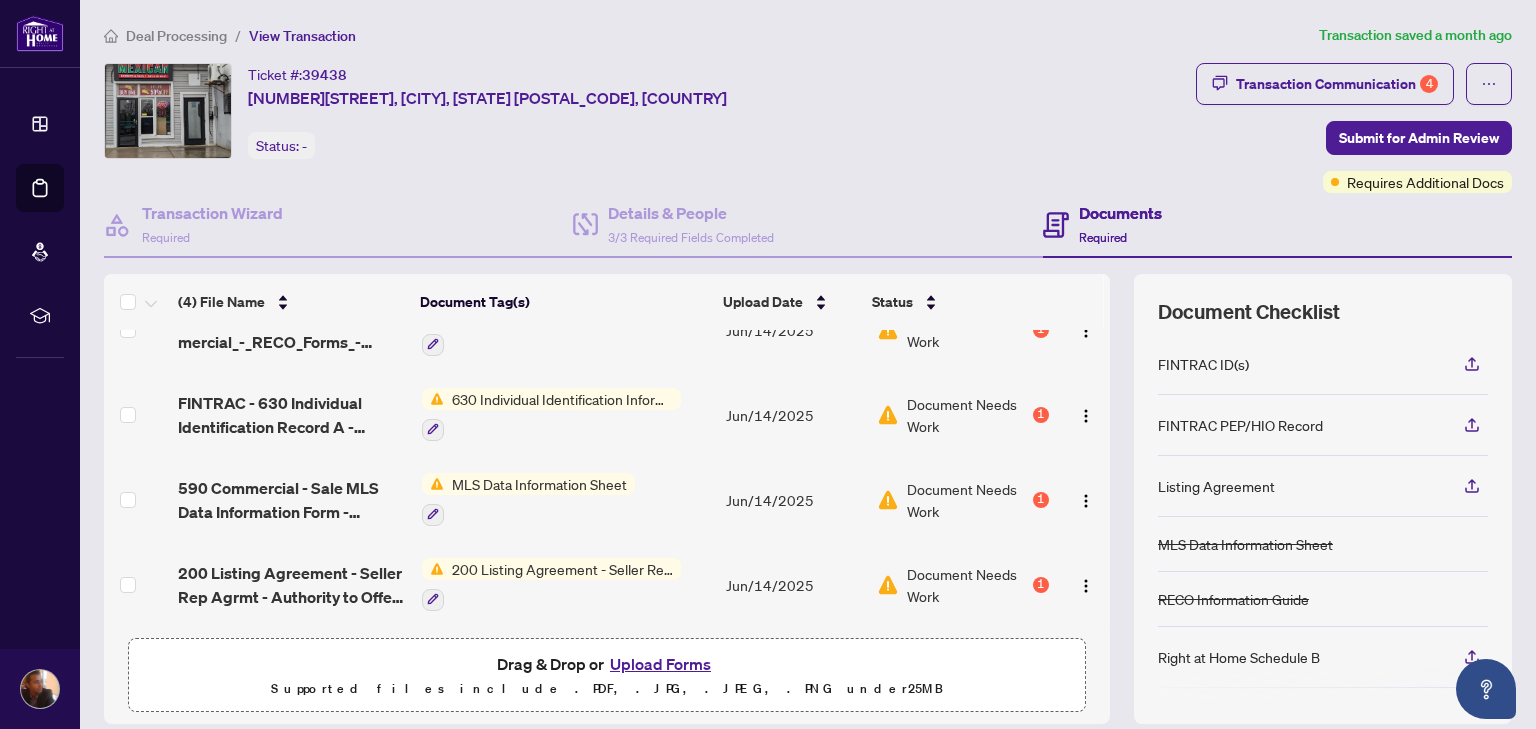 click on "Upload Forms" at bounding box center (660, 664) 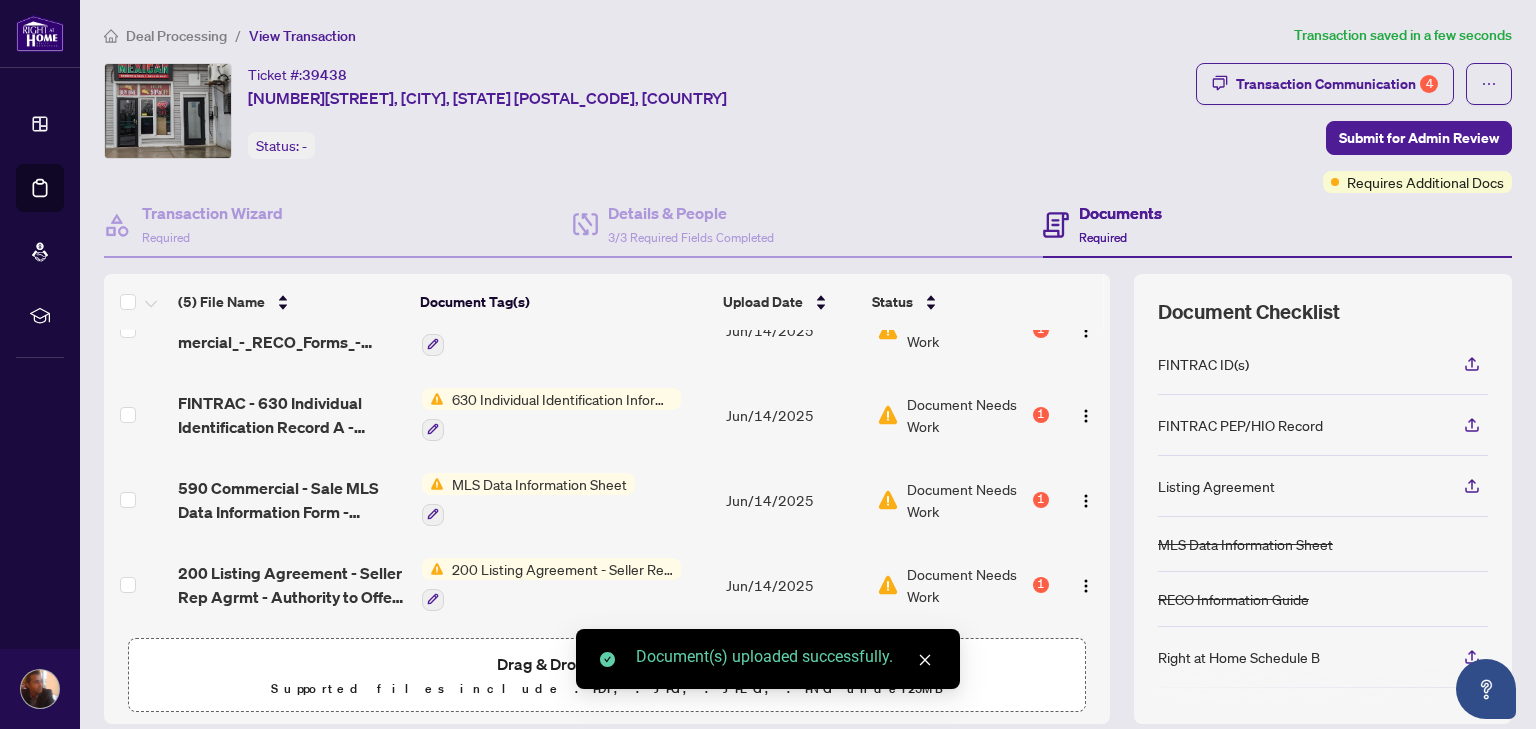 scroll, scrollTop: 0, scrollLeft: 0, axis: both 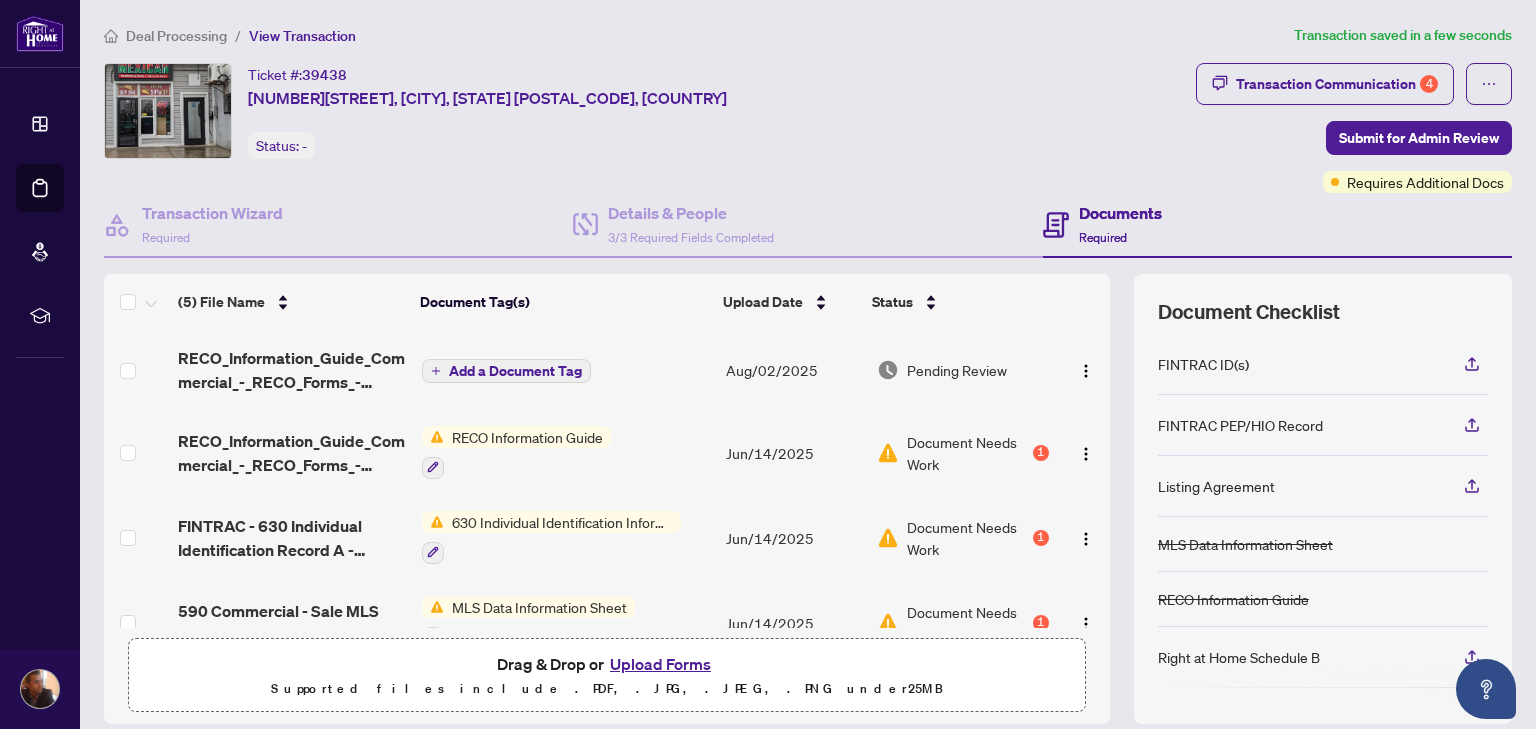 click on "Add a Document Tag" at bounding box center [515, 371] 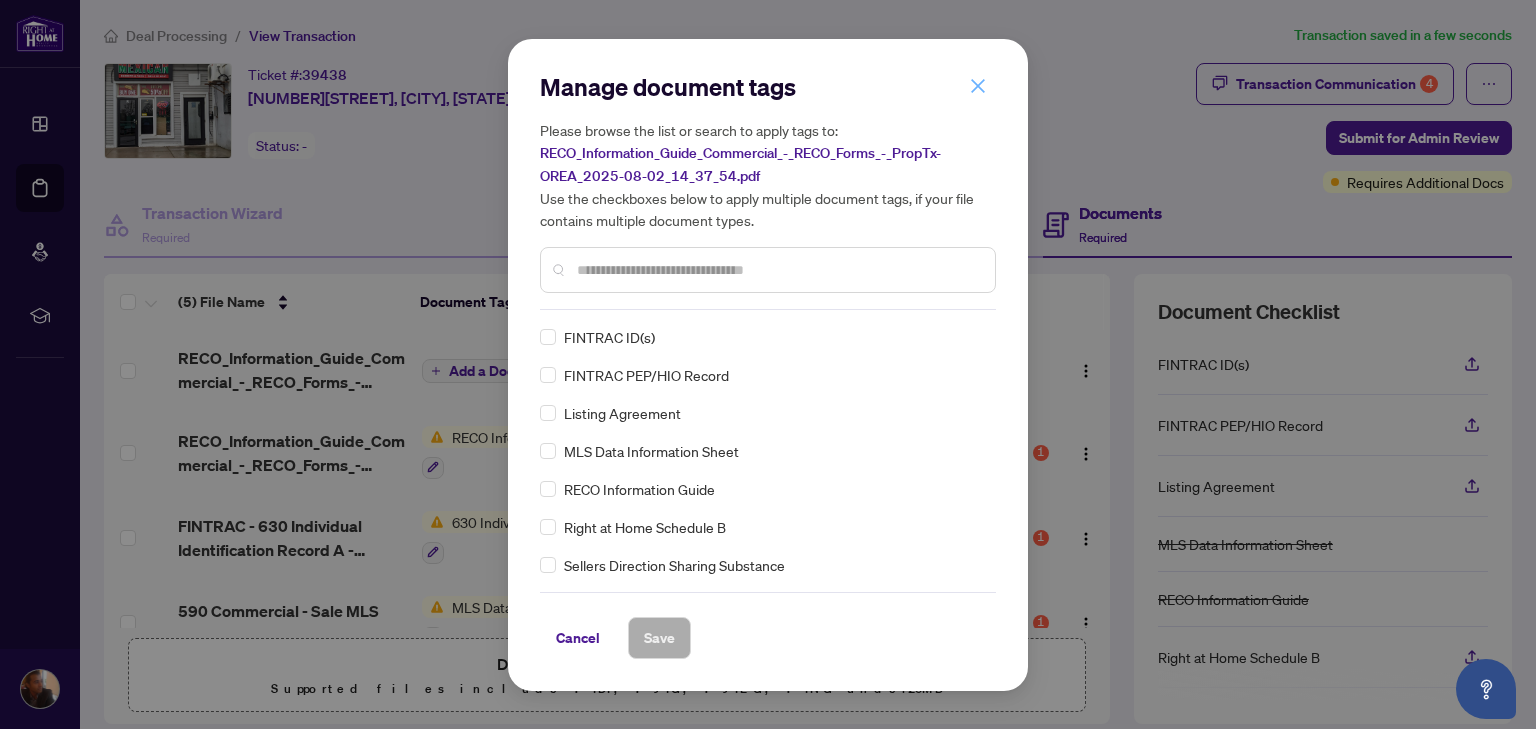 click at bounding box center [978, 86] 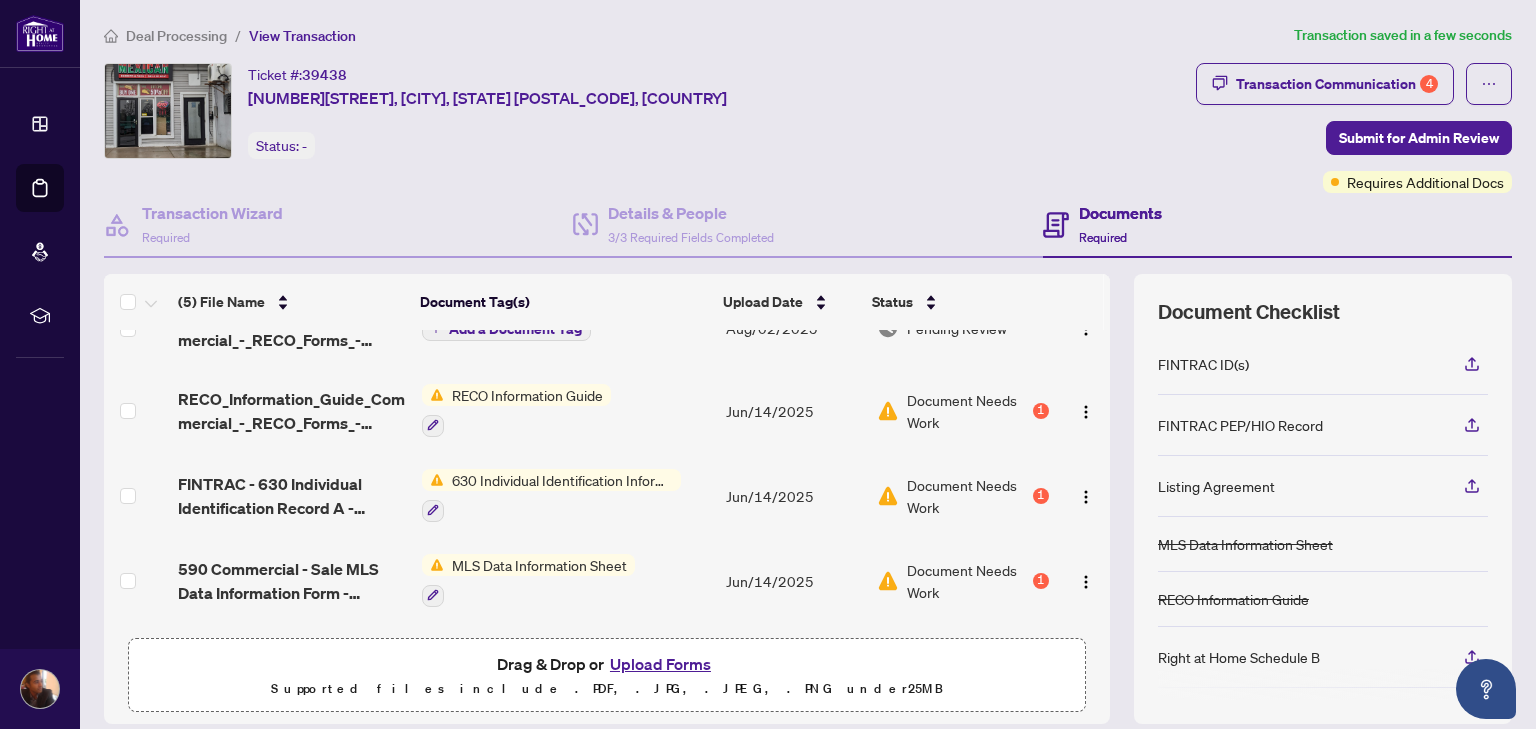 scroll, scrollTop: 125, scrollLeft: 0, axis: vertical 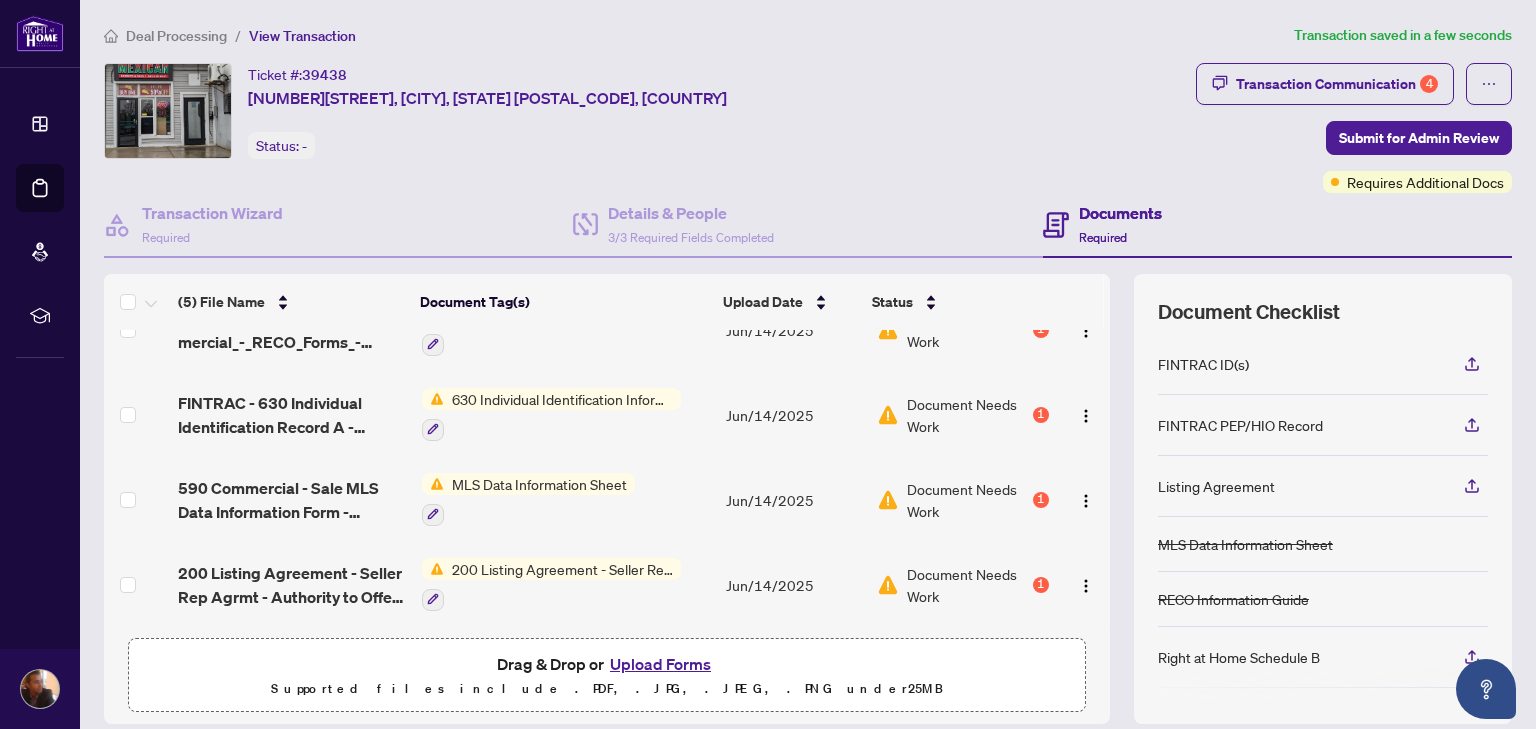 click on "630 Individual Identification Information Record" at bounding box center (566, 414) 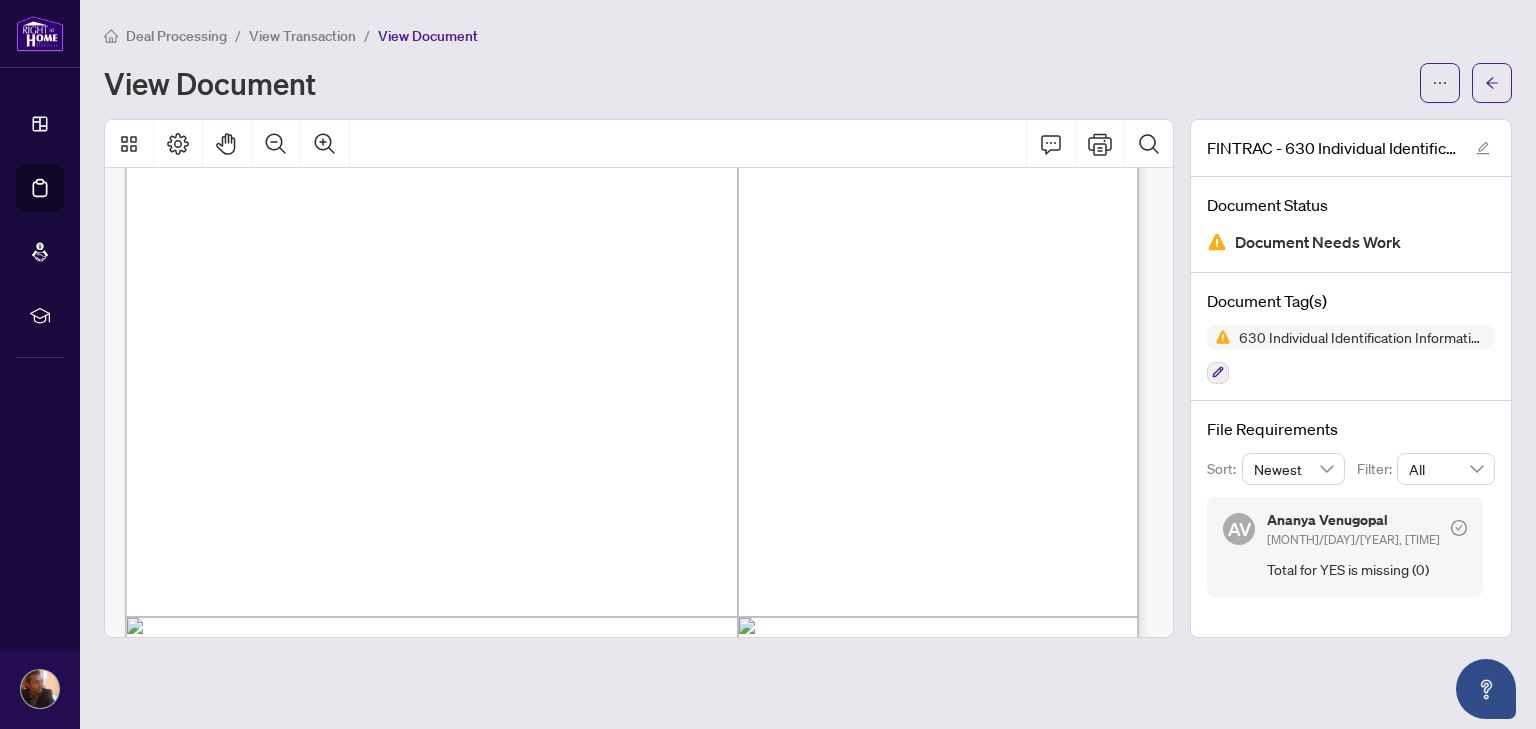 scroll, scrollTop: 798, scrollLeft: 0, axis: vertical 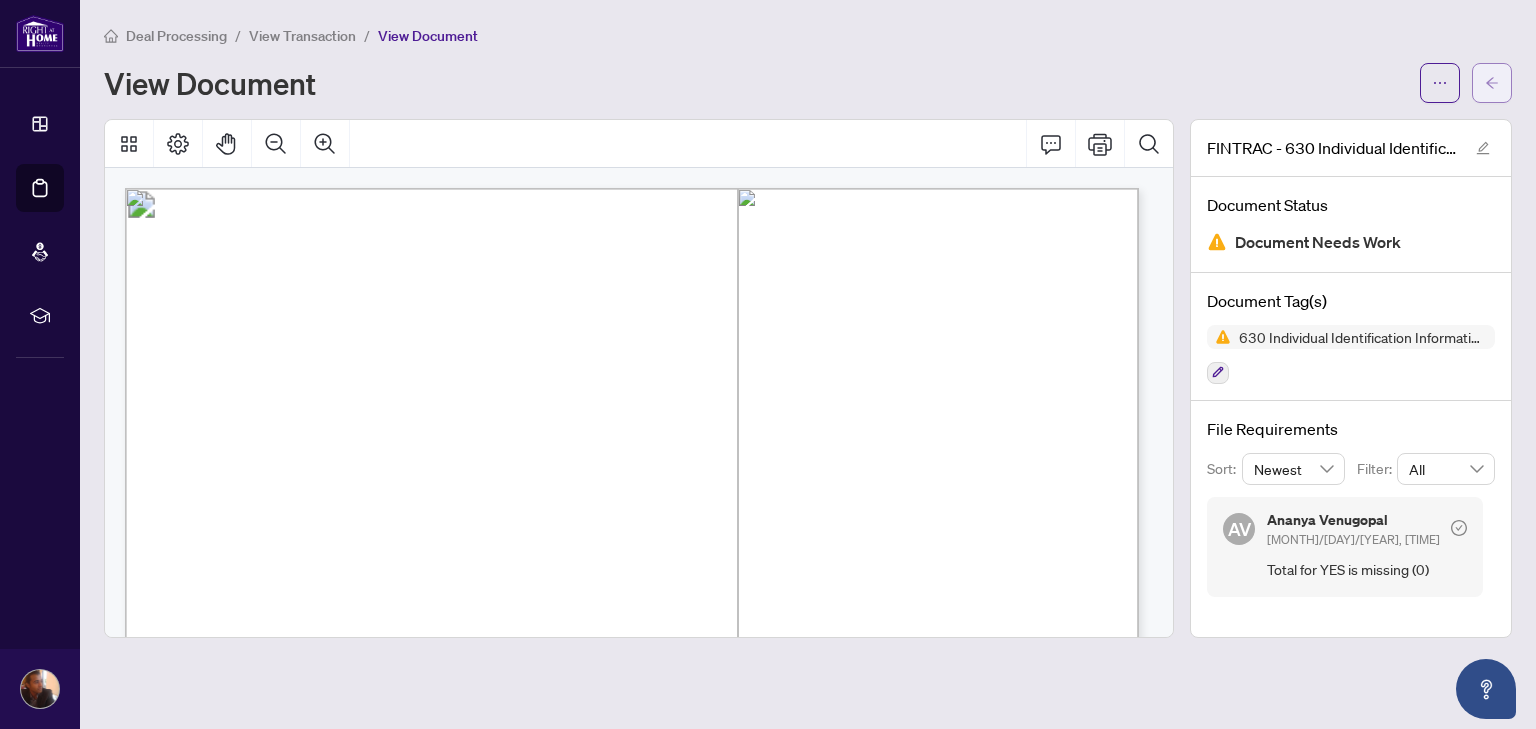 click at bounding box center (1492, 83) 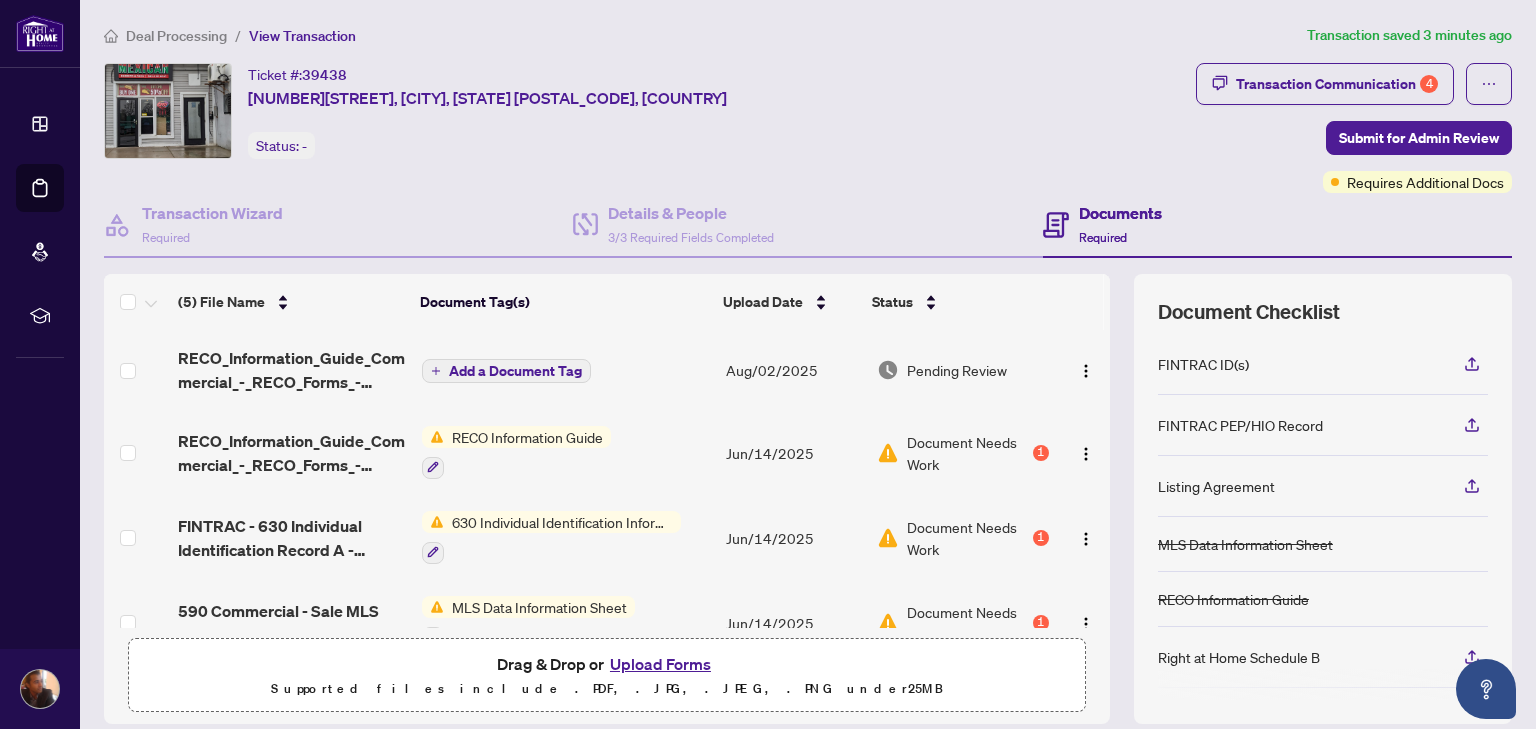 scroll, scrollTop: 125, scrollLeft: 0, axis: vertical 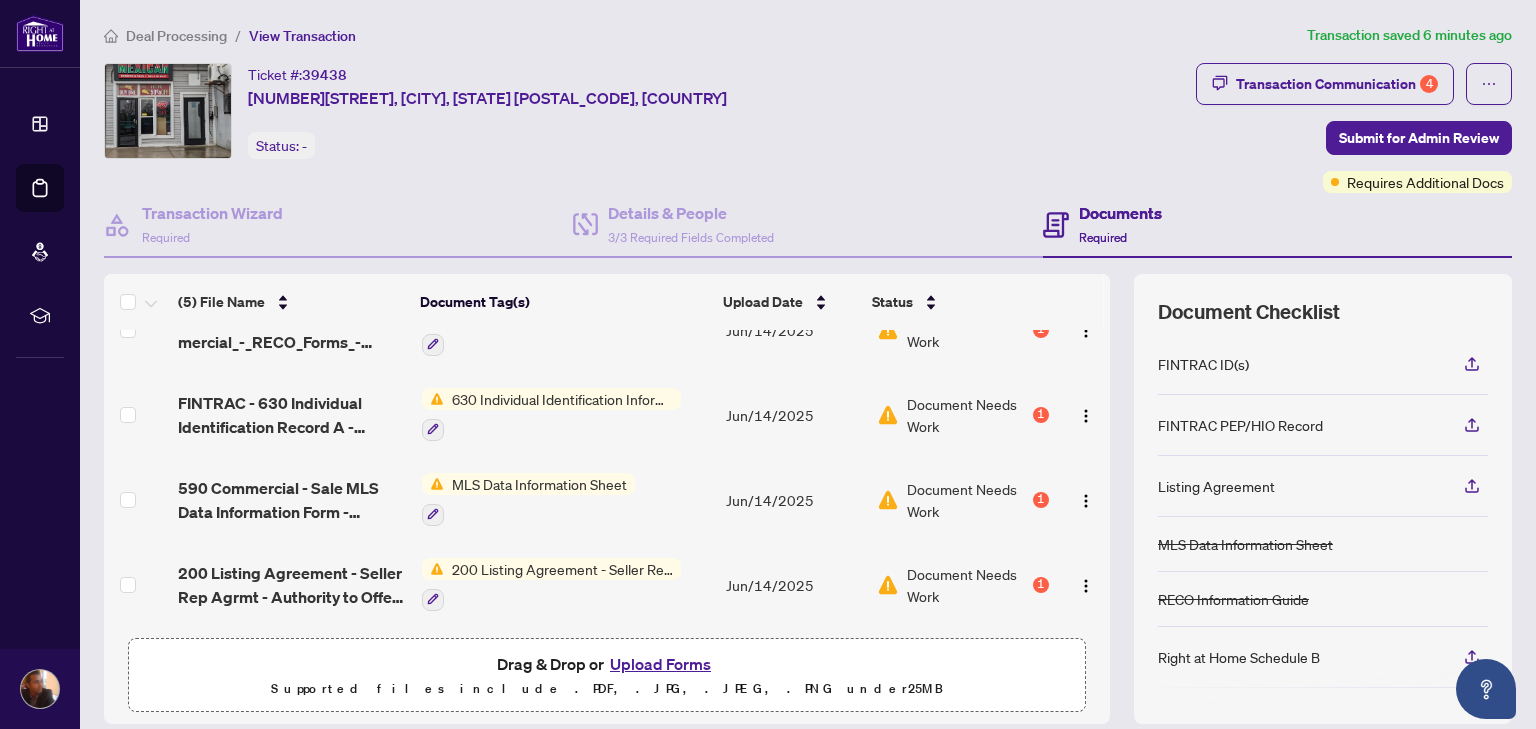 click on "Upload Forms" at bounding box center [660, 664] 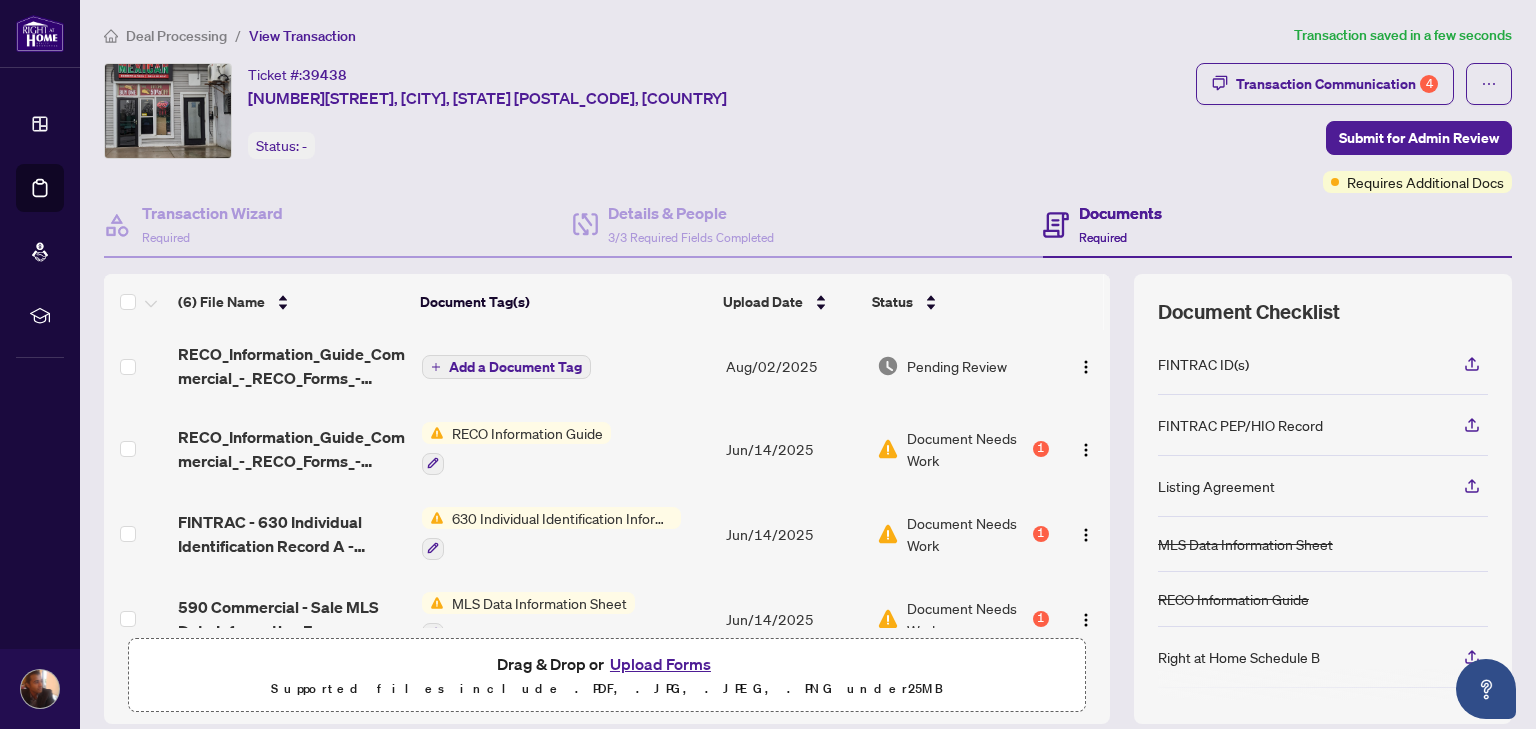 scroll, scrollTop: 205, scrollLeft: 0, axis: vertical 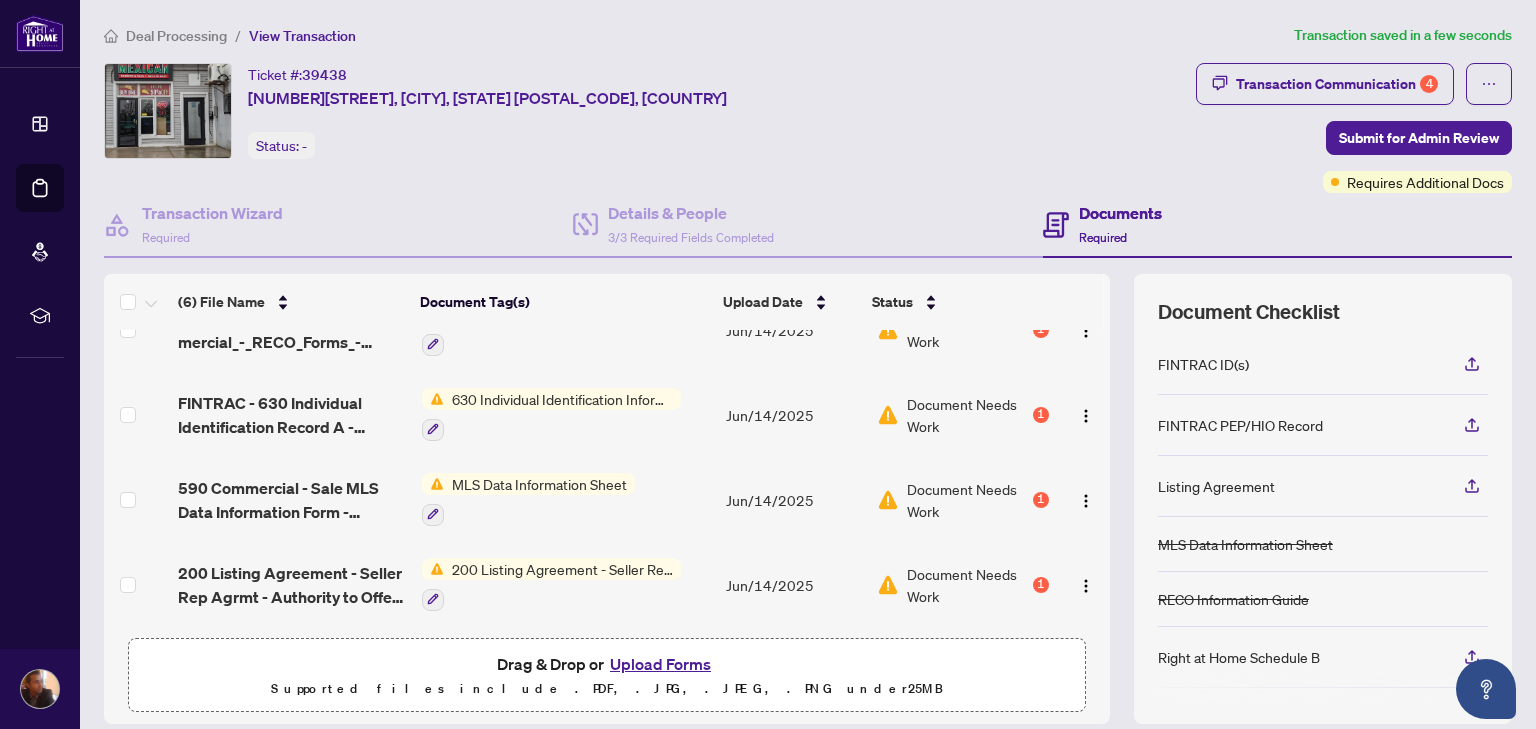 click on "Jun/14/2025" at bounding box center [793, 499] 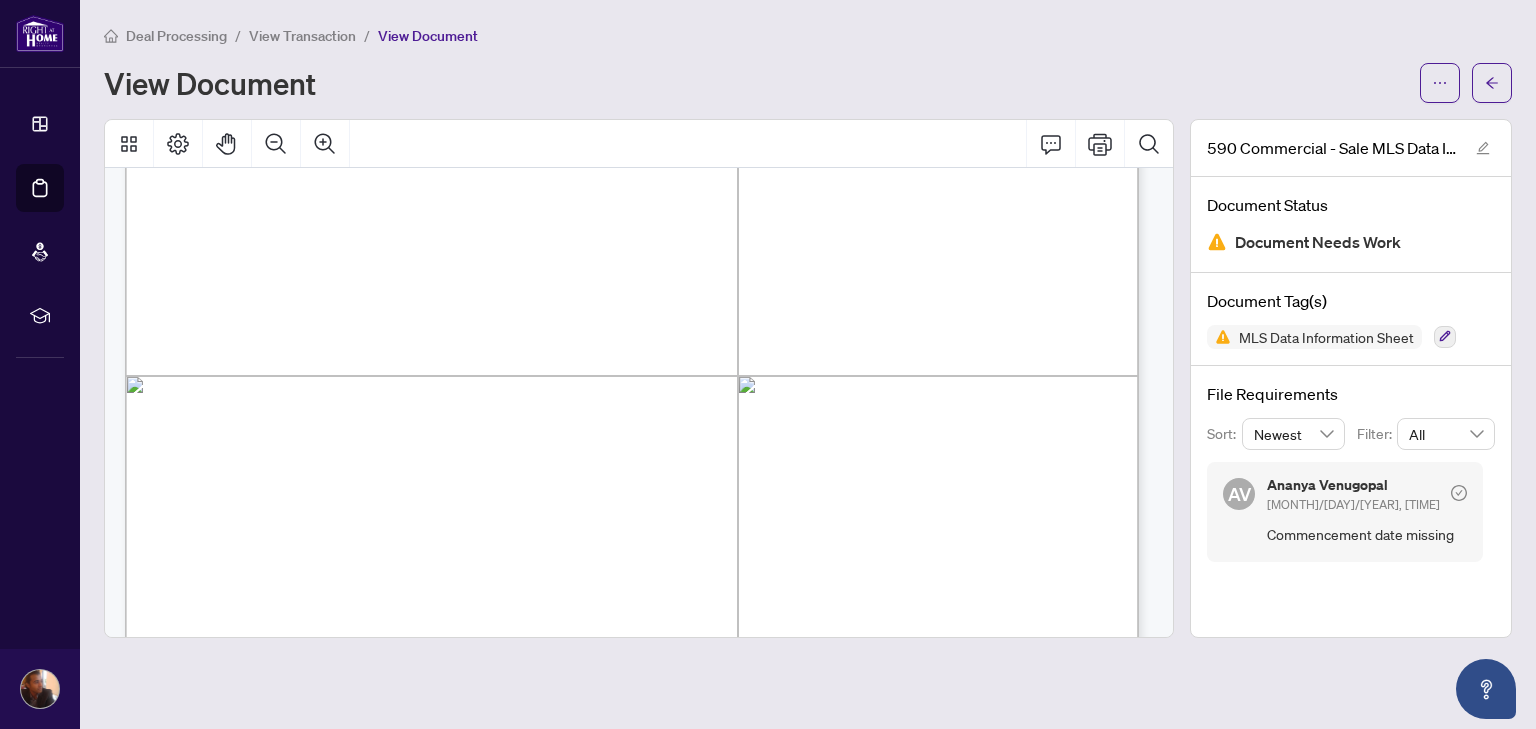scroll, scrollTop: 5808, scrollLeft: 0, axis: vertical 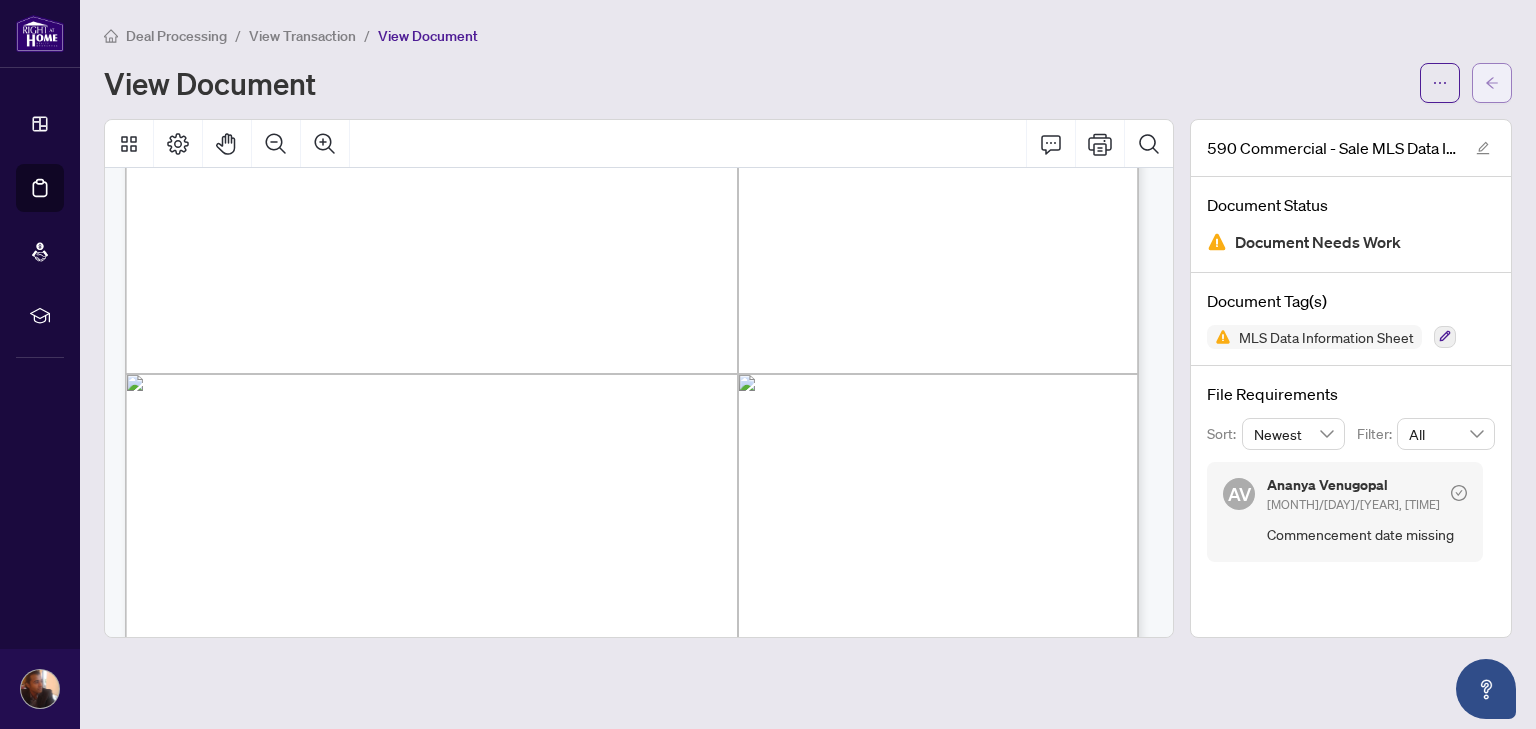click at bounding box center [1492, 83] 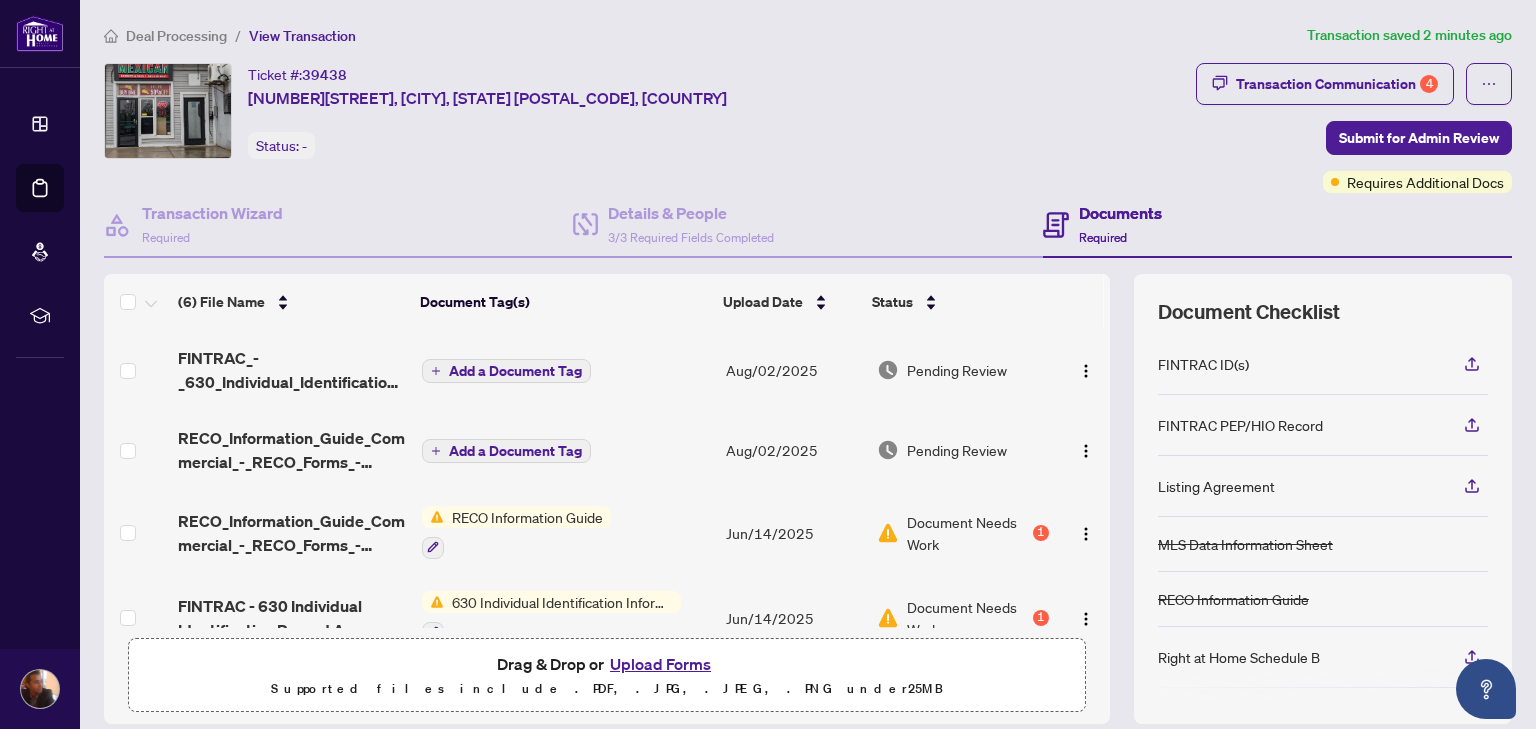 scroll, scrollTop: 205, scrollLeft: 0, axis: vertical 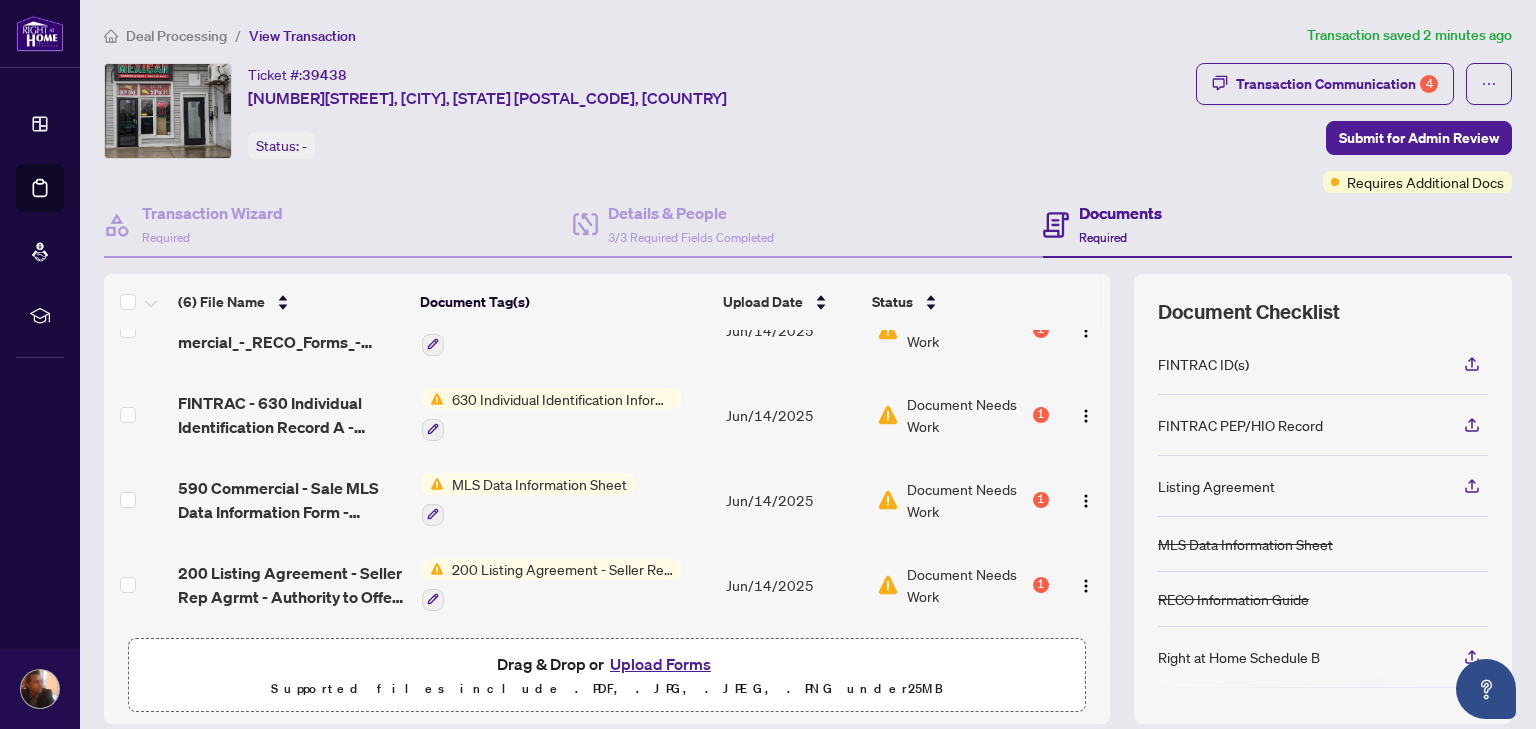 click on "200 Listing Agreement - Seller Representation Agreement Authority to Offer for Sale" at bounding box center (562, 569) 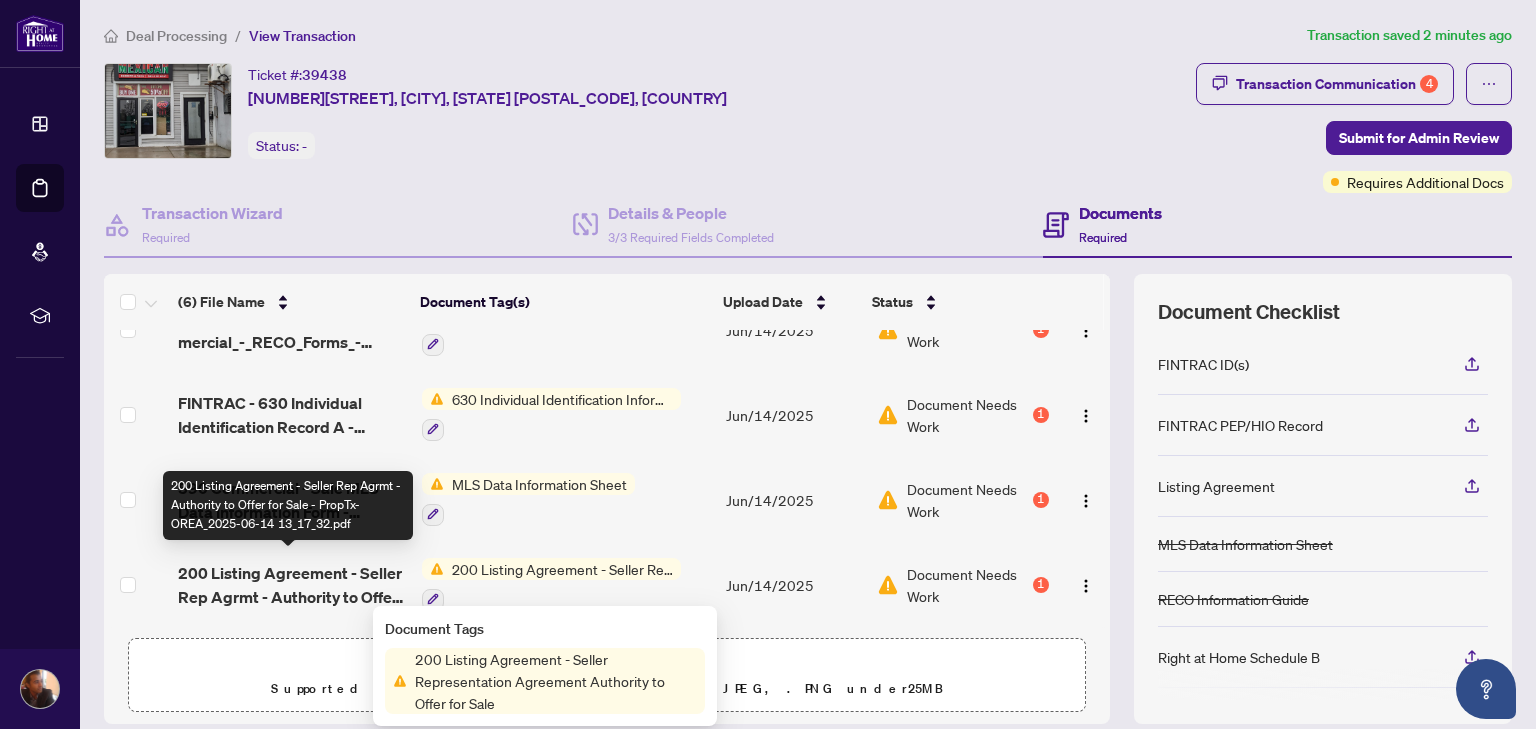 click on "200 Listing Agreement - Seller Rep Agrmt - Authority to Offer for Sale - PropTx-OREA_2025-06-14 13_17_32.pdf" at bounding box center (291, 585) 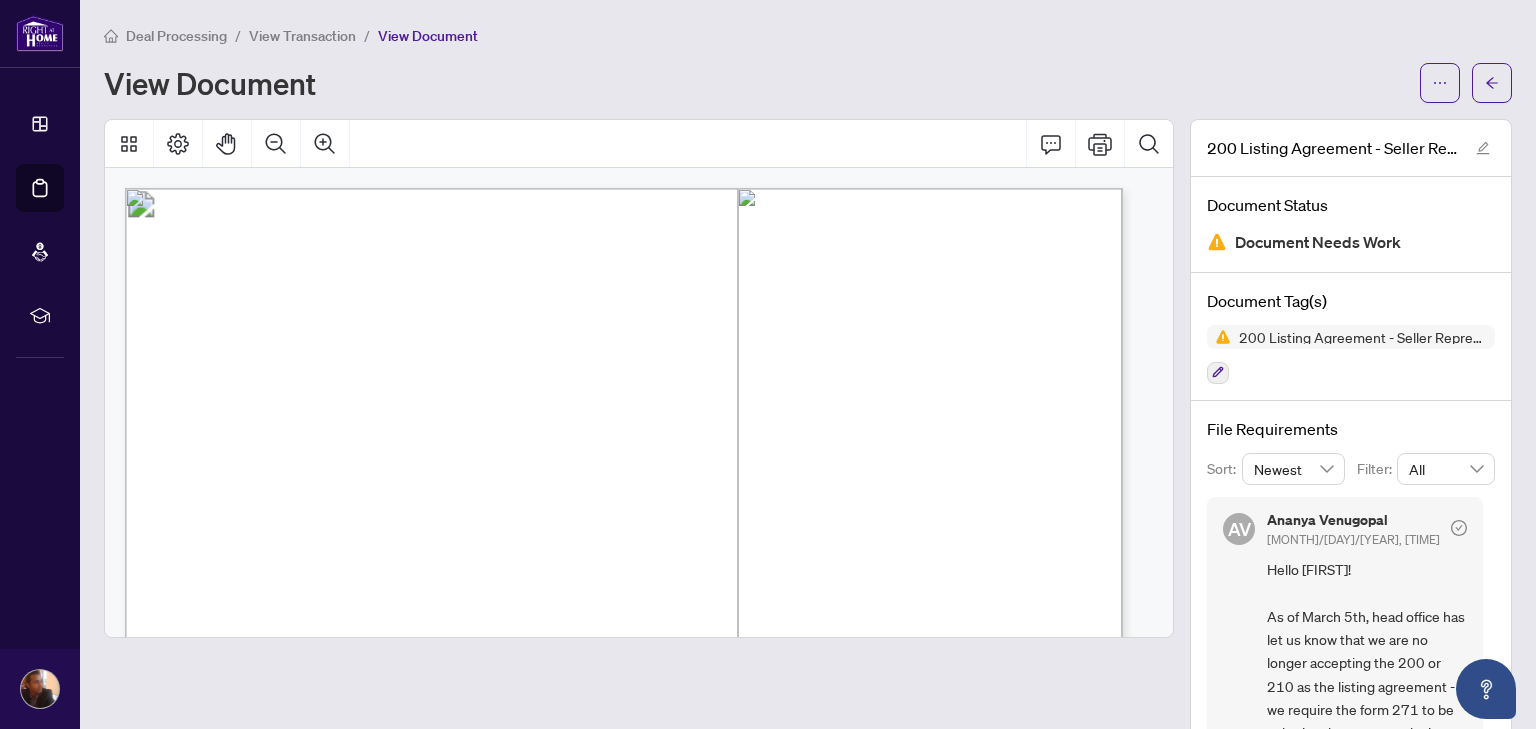 scroll, scrollTop: 154, scrollLeft: 0, axis: vertical 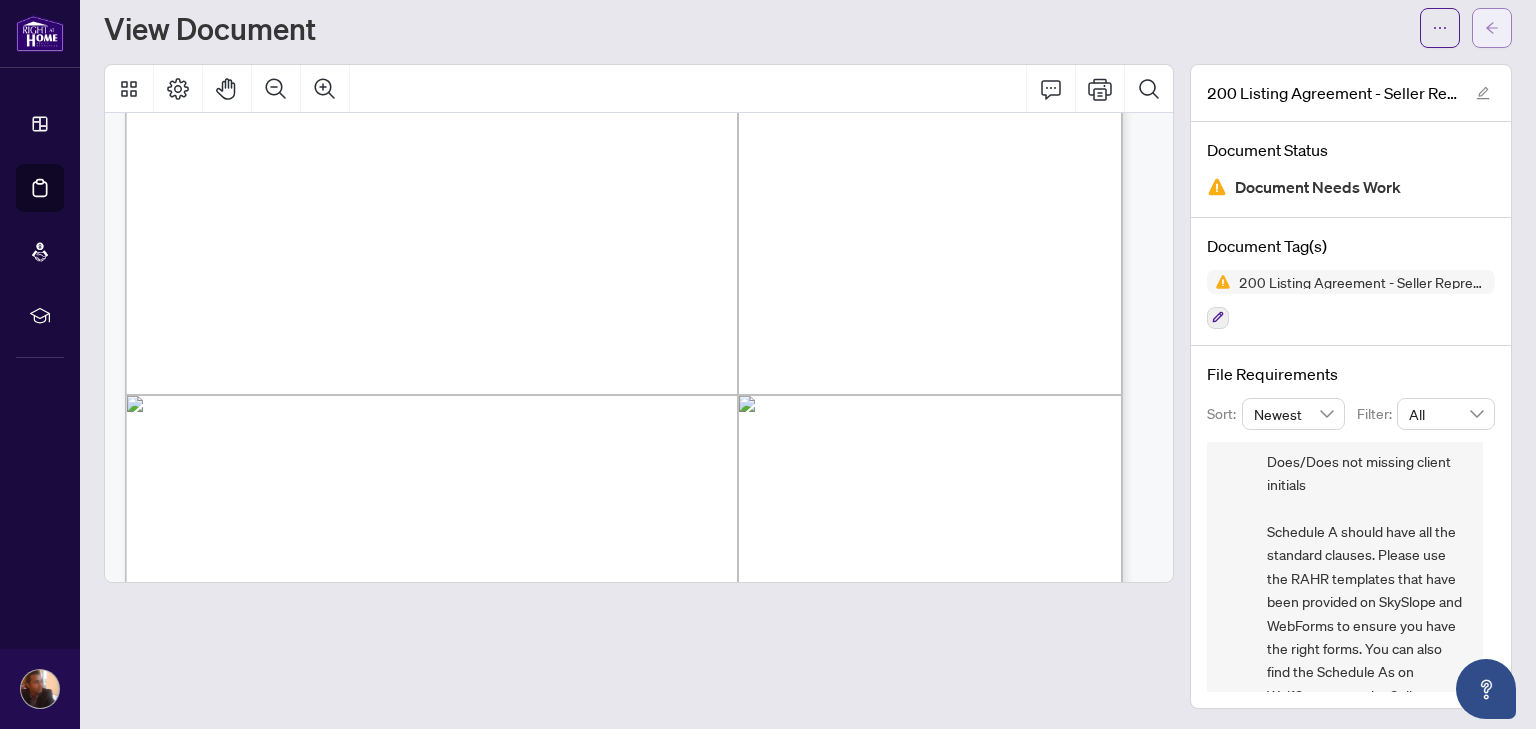 click at bounding box center (1492, 28) 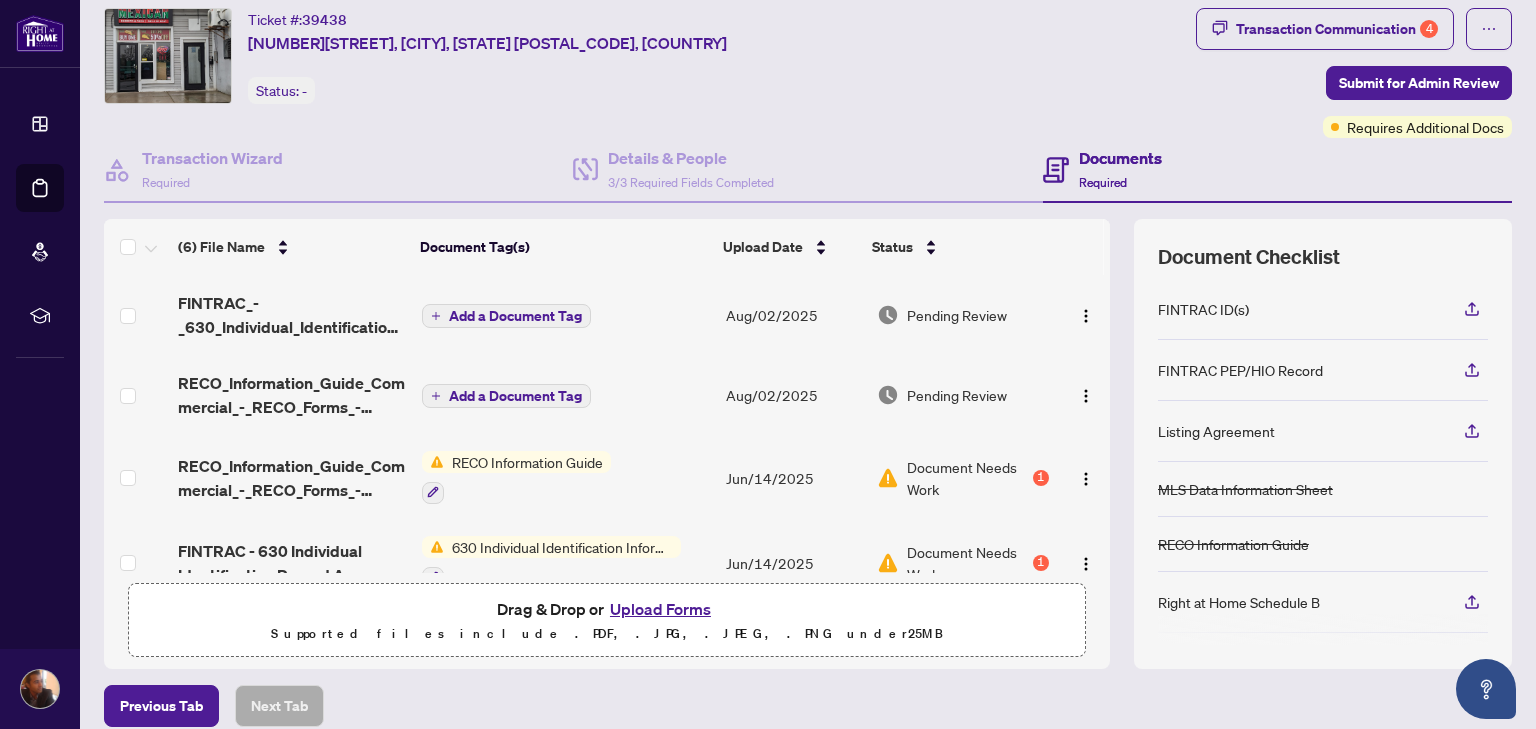 click on "Upload Forms" at bounding box center [660, 609] 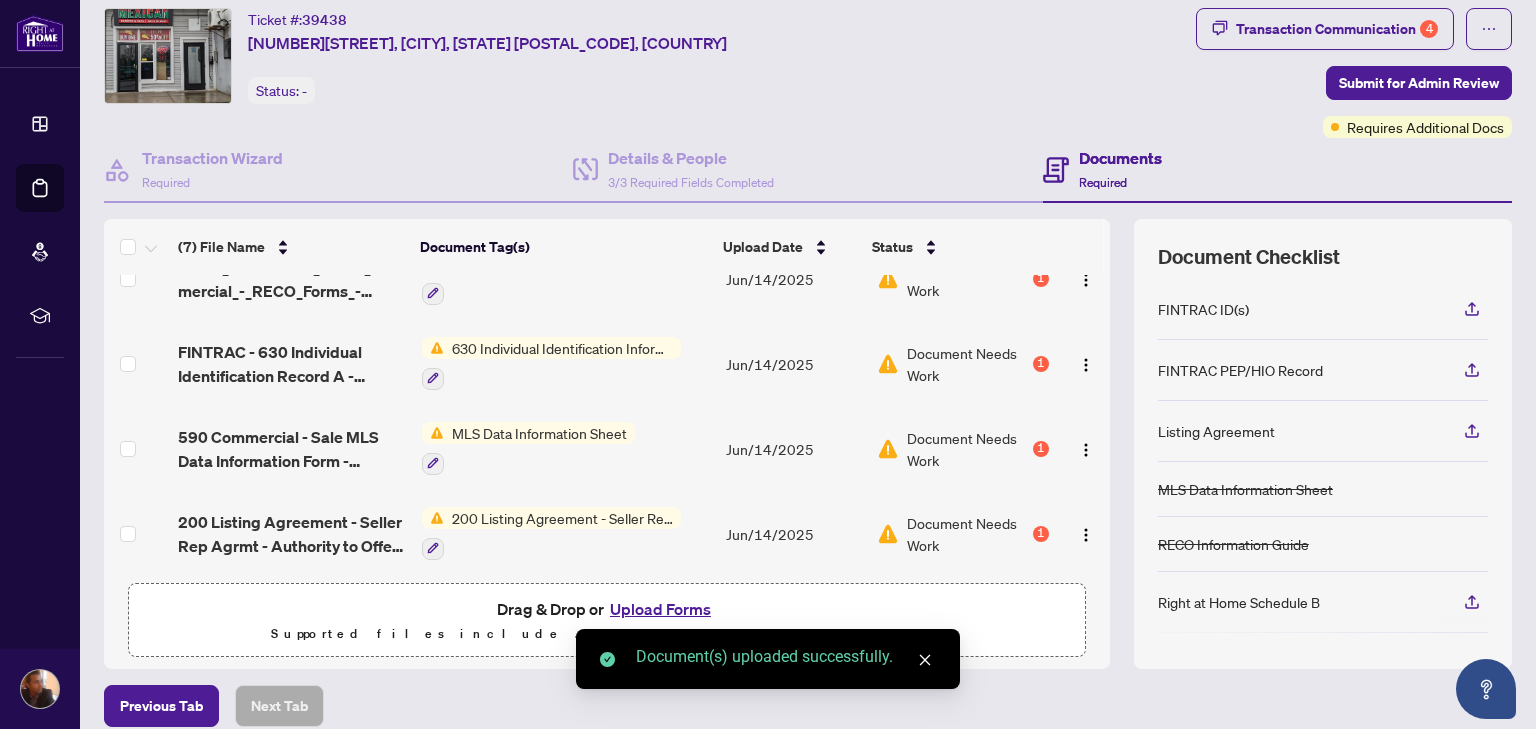 scroll, scrollTop: 285, scrollLeft: 0, axis: vertical 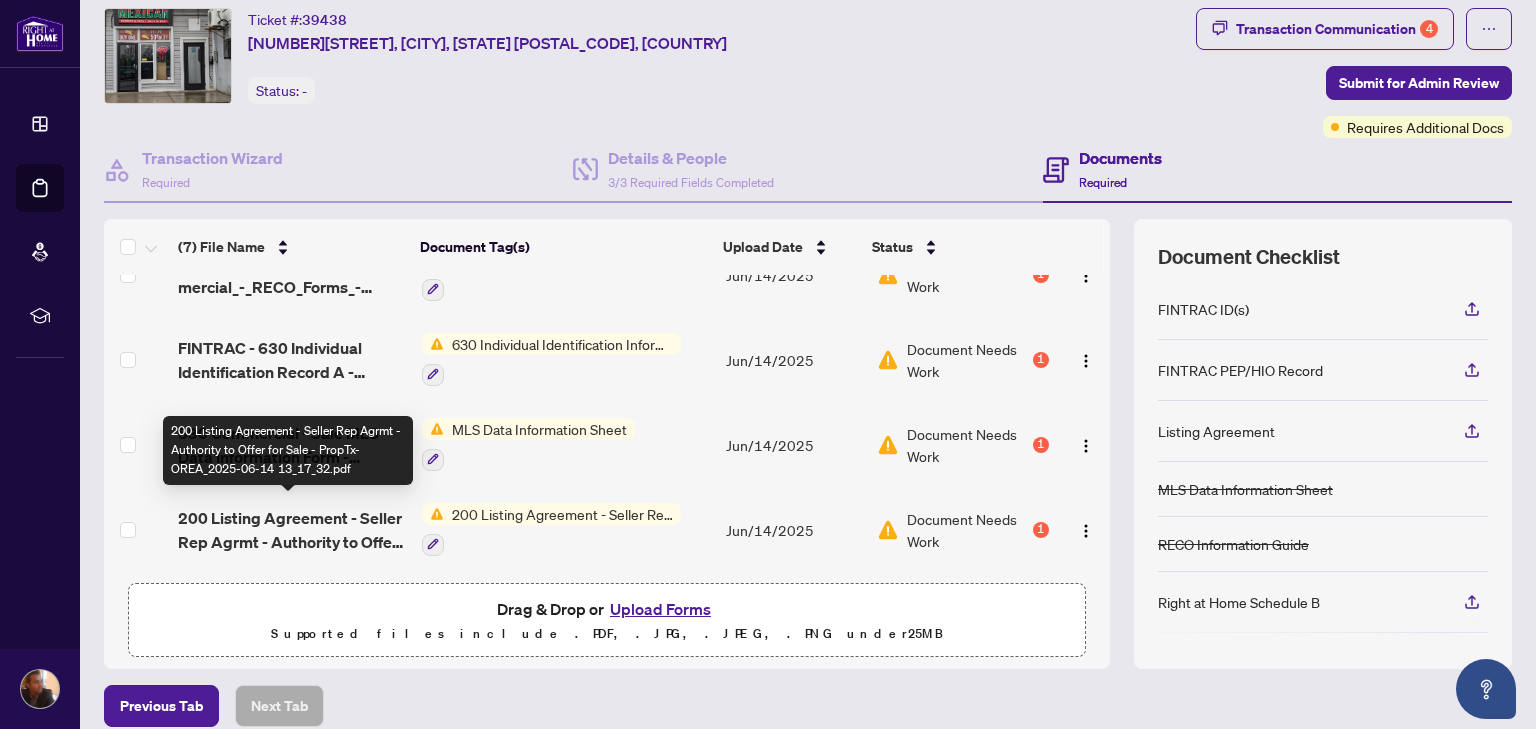 click on "200 Listing Agreement - Seller Rep Agrmt - Authority to Offer for Sale - PropTx-OREA_2025-06-14 13_17_32.pdf" at bounding box center (291, 530) 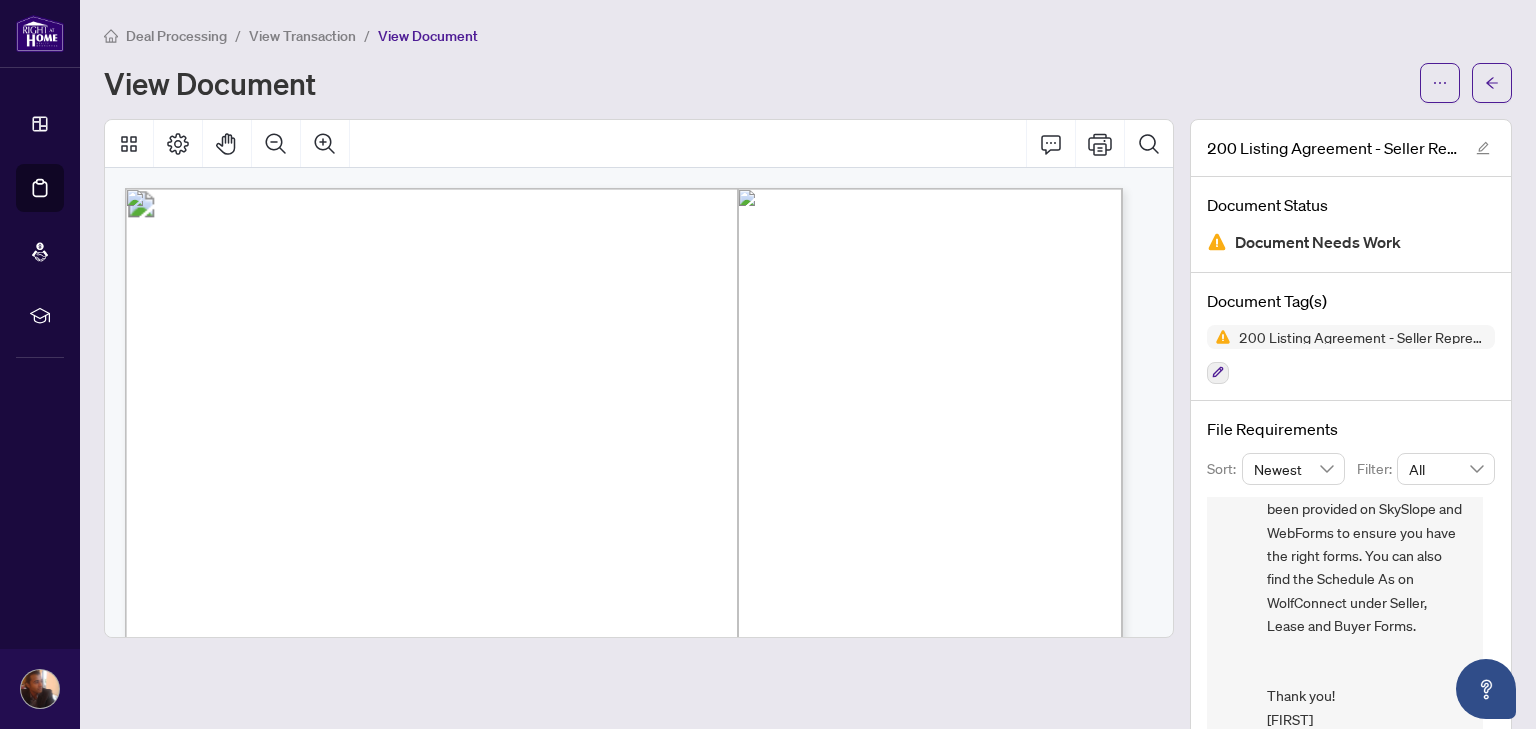scroll, scrollTop: 480, scrollLeft: 0, axis: vertical 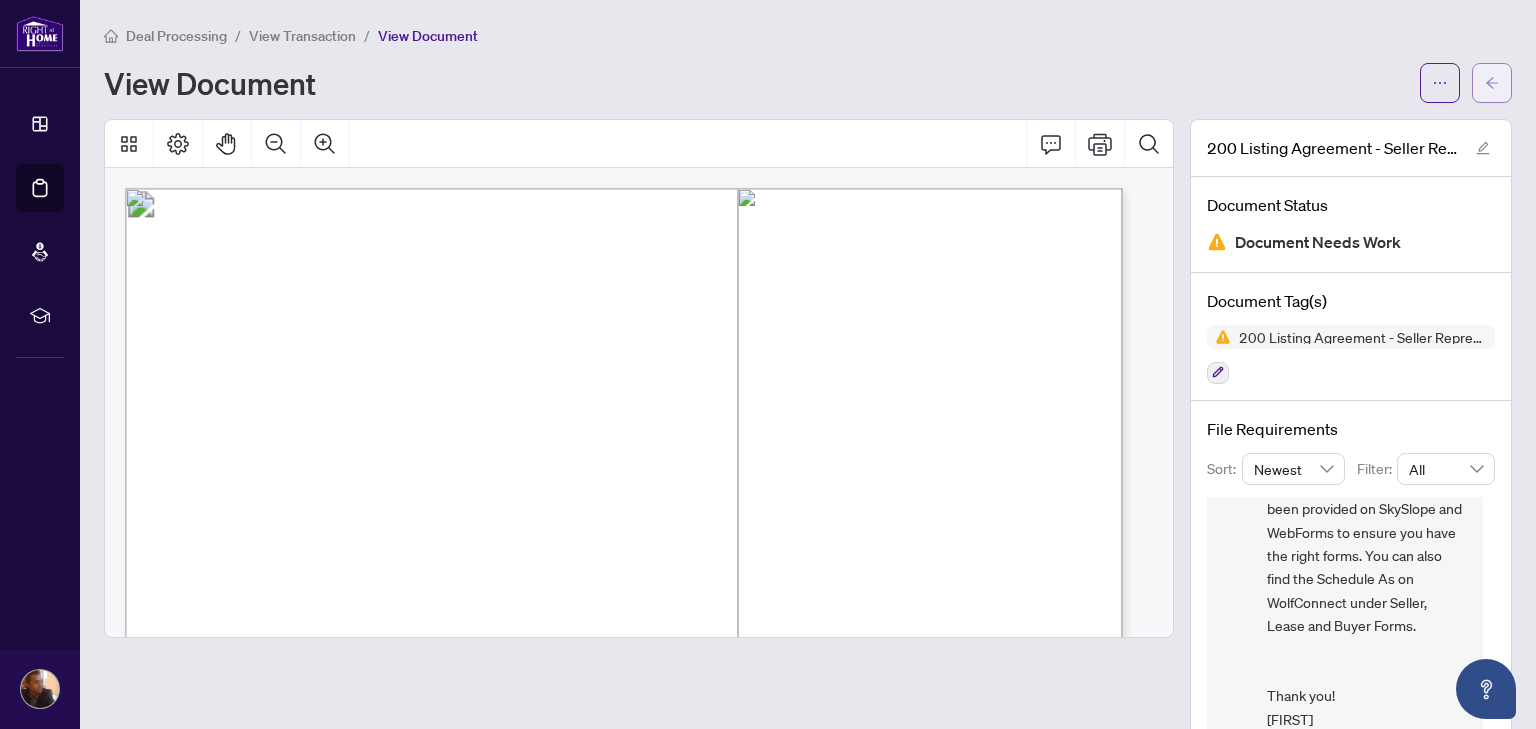 click 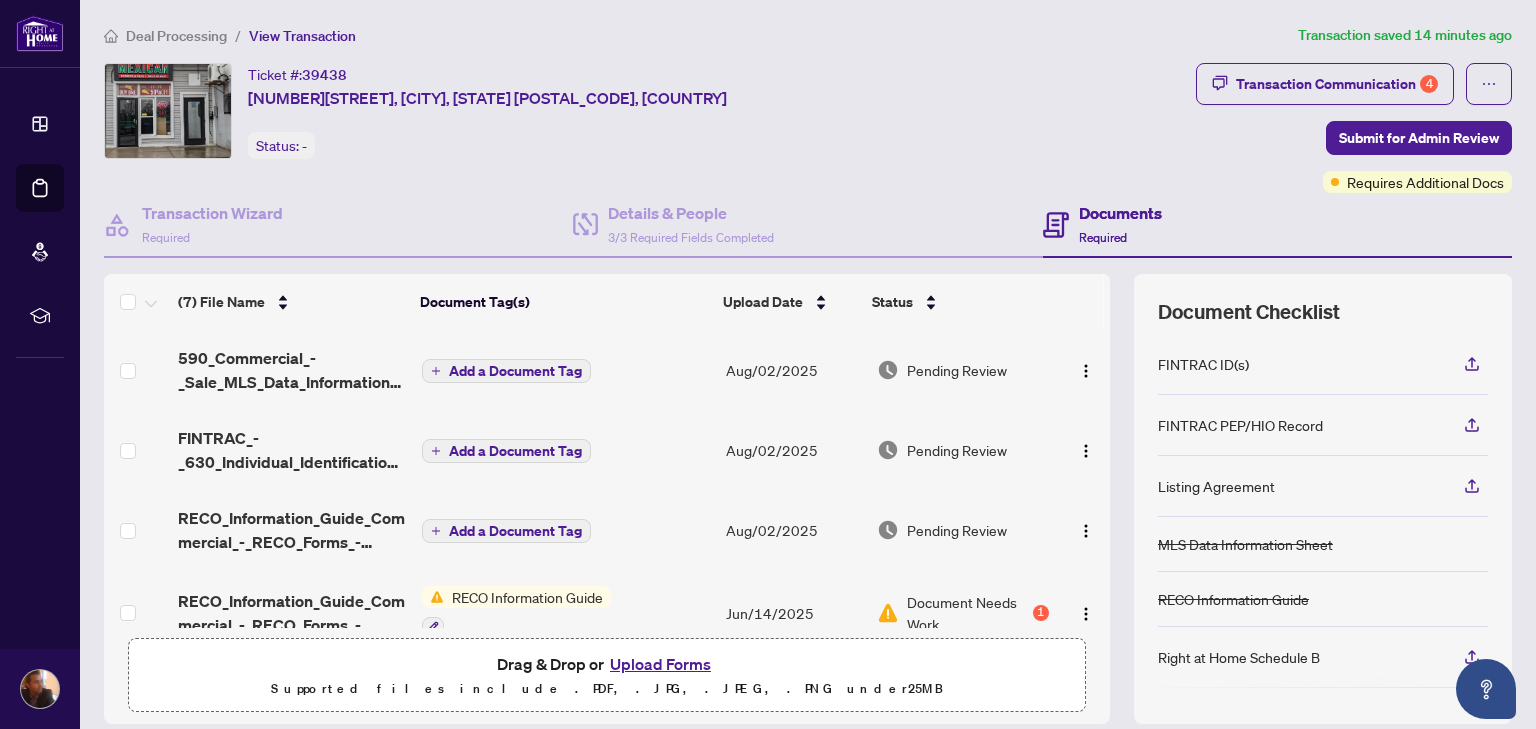 scroll, scrollTop: 285, scrollLeft: 0, axis: vertical 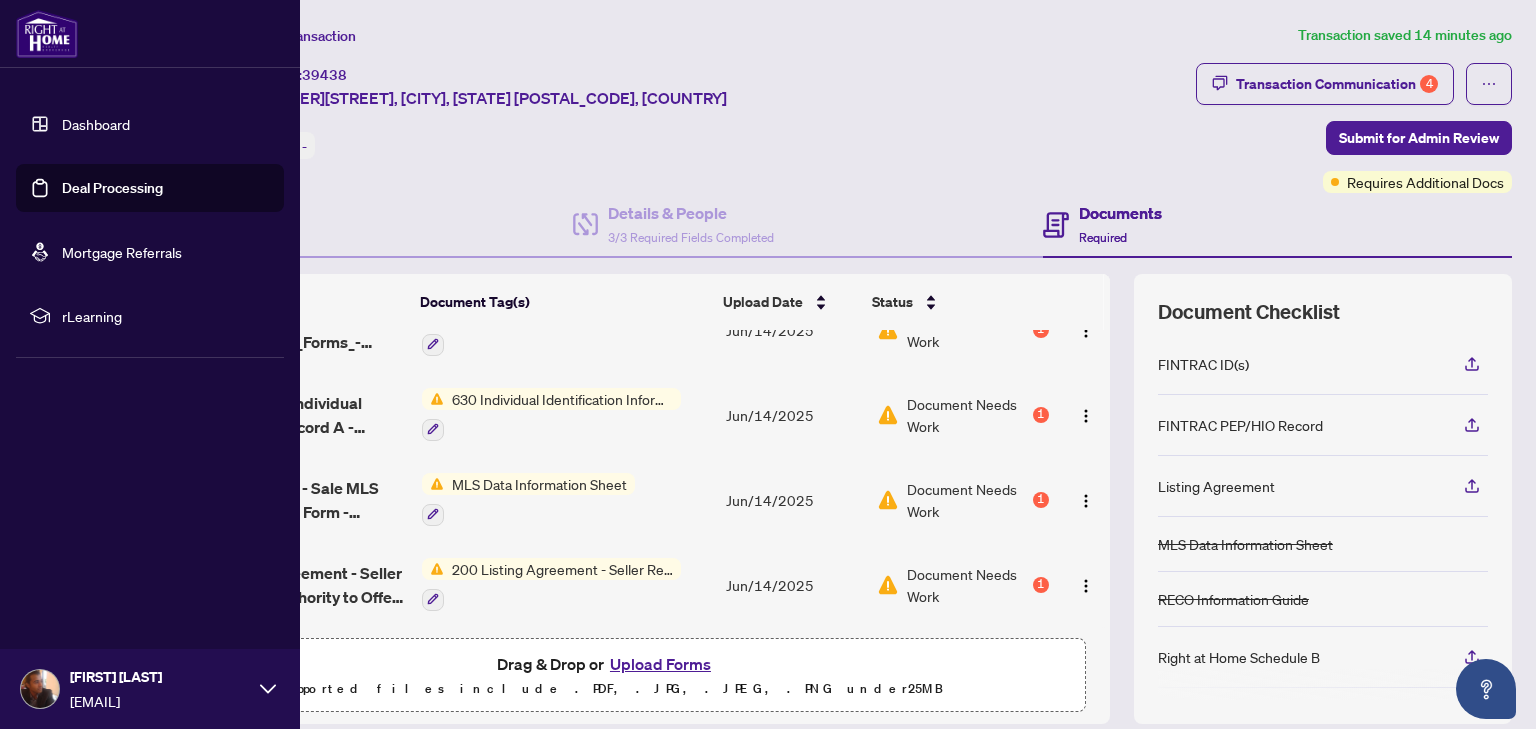 click on "Deal Processing" at bounding box center [112, 188] 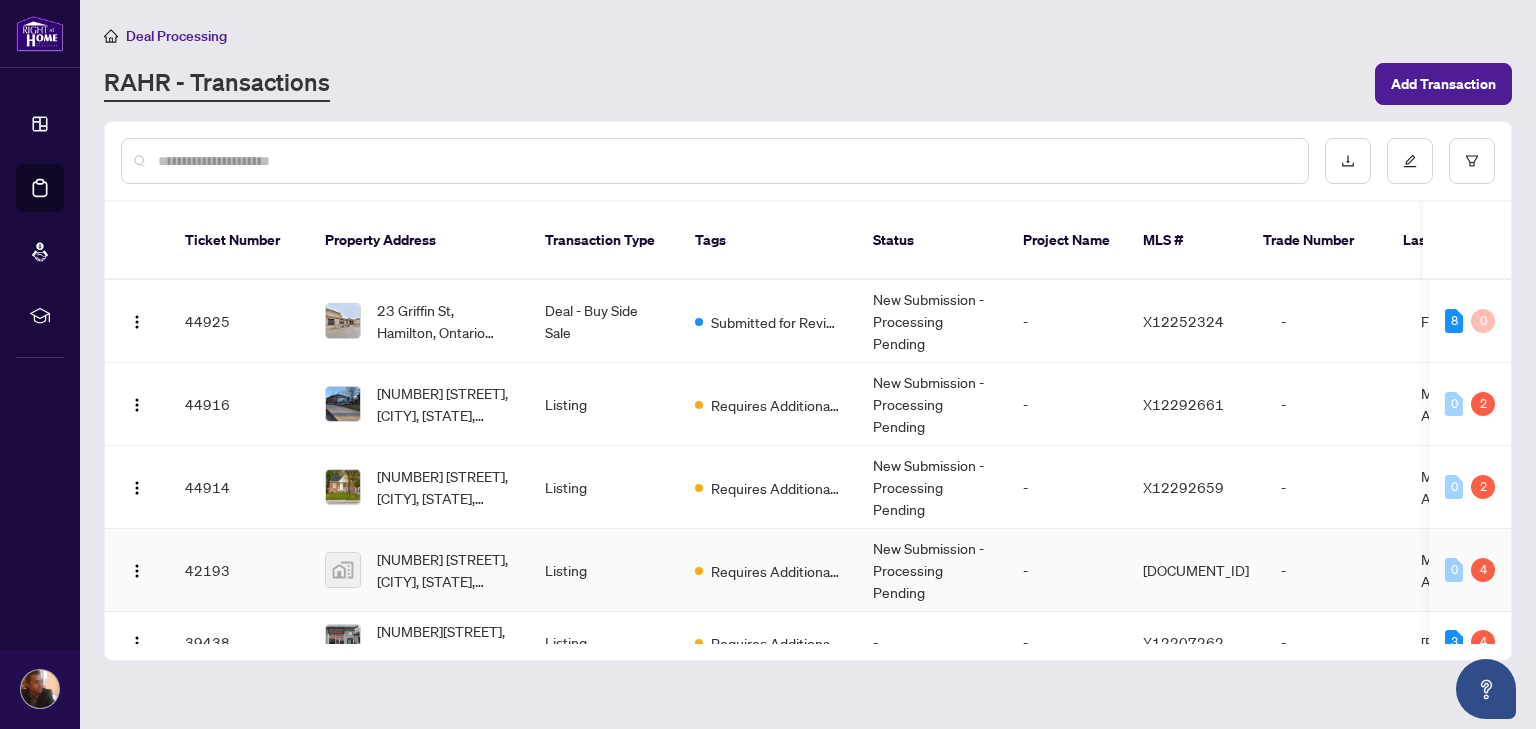 scroll, scrollTop: 34, scrollLeft: 0, axis: vertical 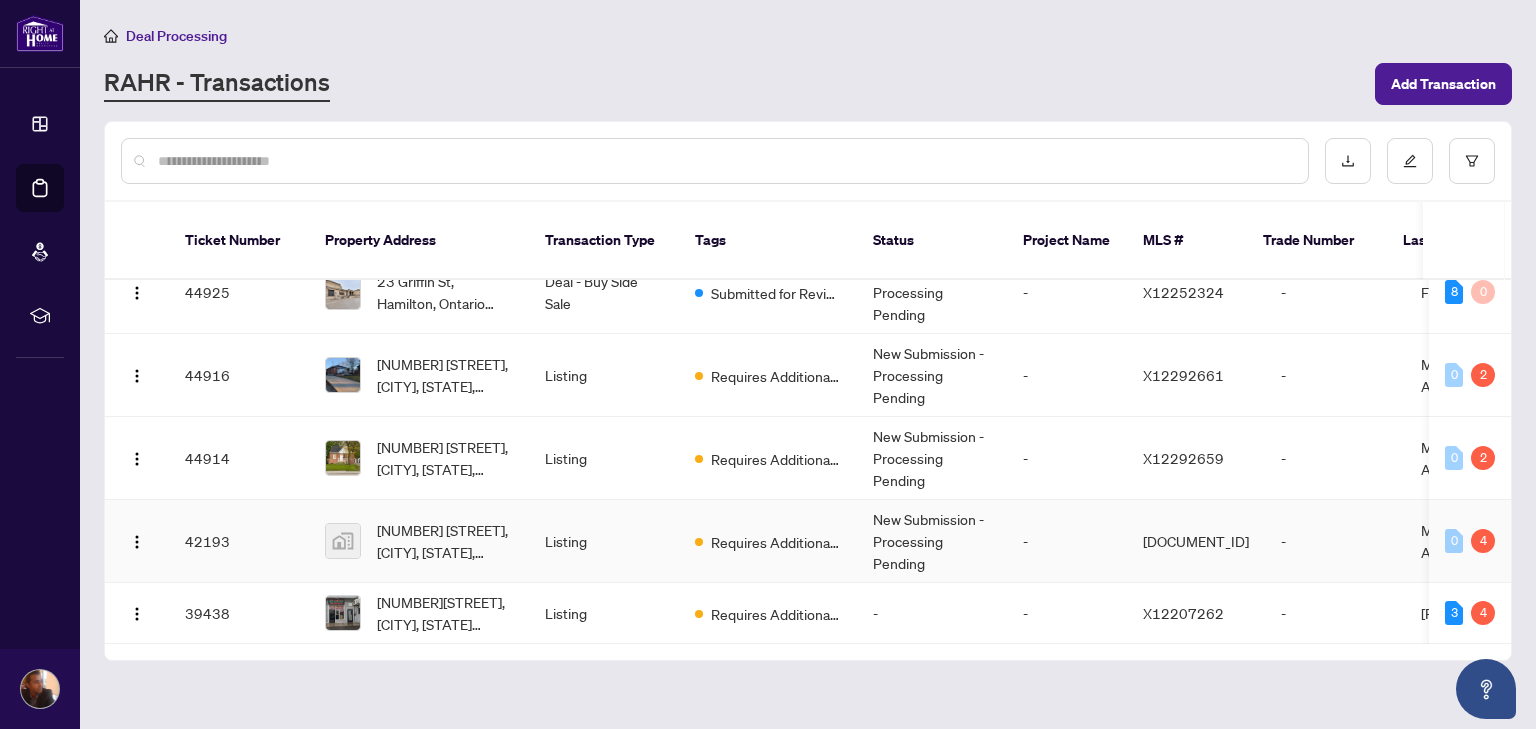 click on "Listing" at bounding box center [604, 541] 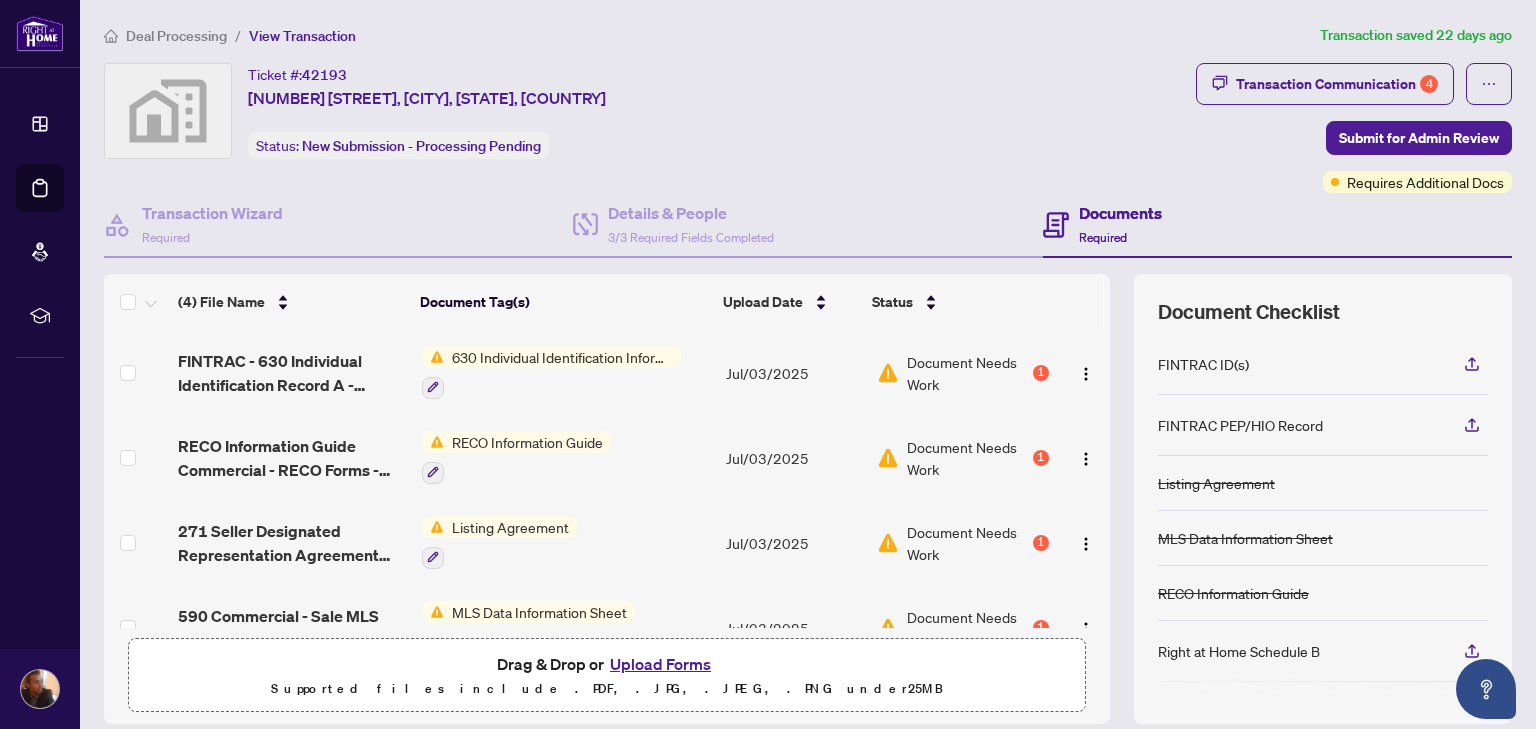 scroll, scrollTop: 144, scrollLeft: 0, axis: vertical 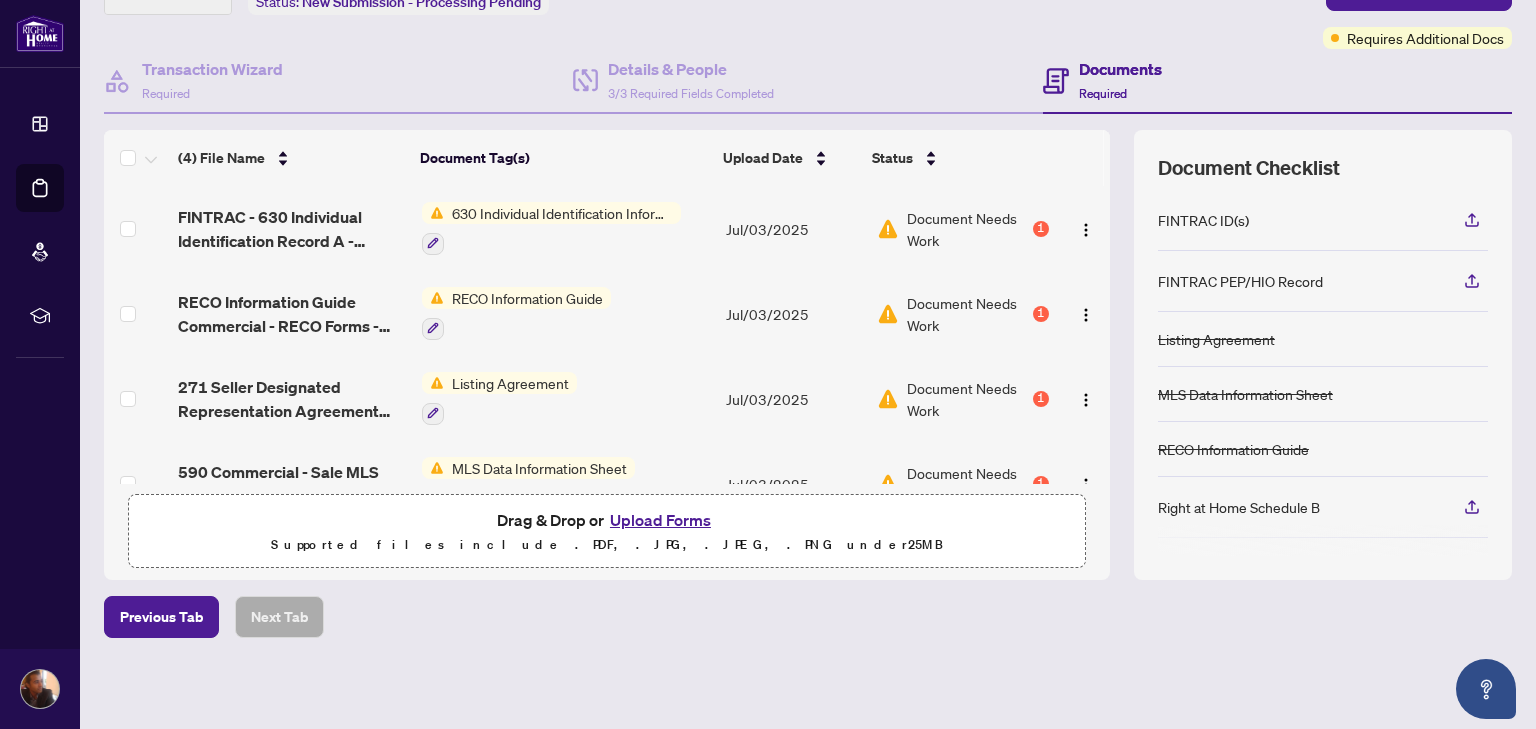 click on "Upload Forms" at bounding box center [660, 520] 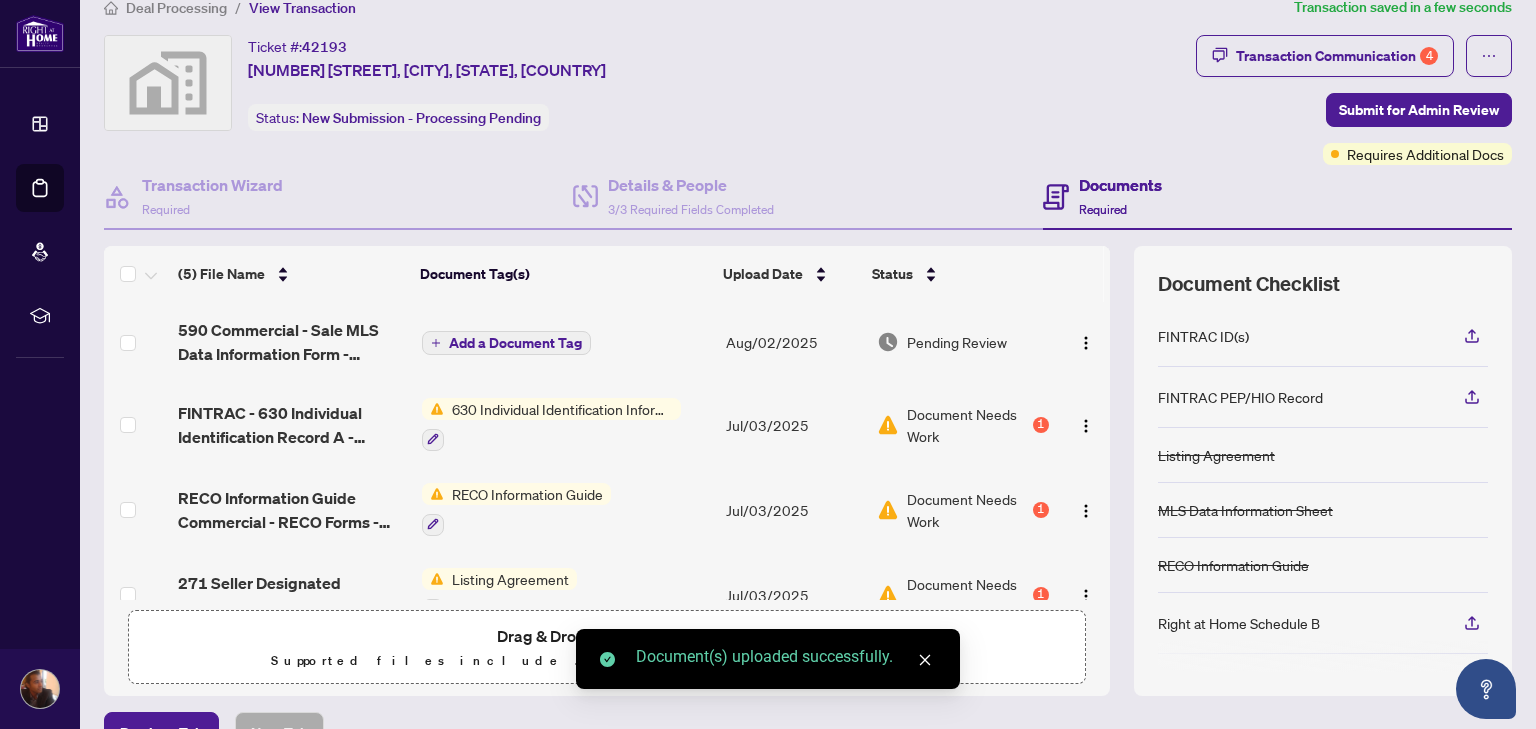 scroll, scrollTop: 22, scrollLeft: 0, axis: vertical 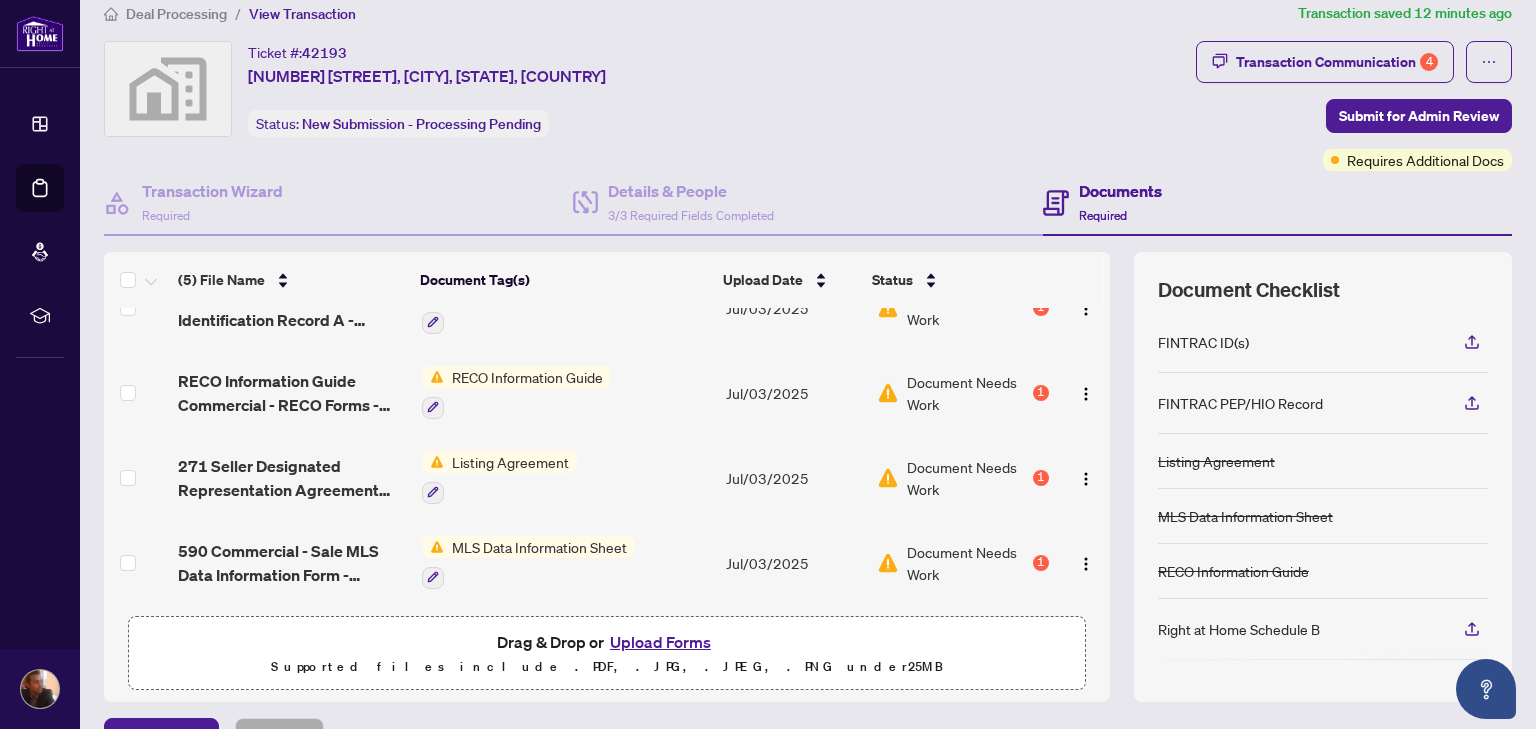 click on "Upload Forms" at bounding box center (660, 642) 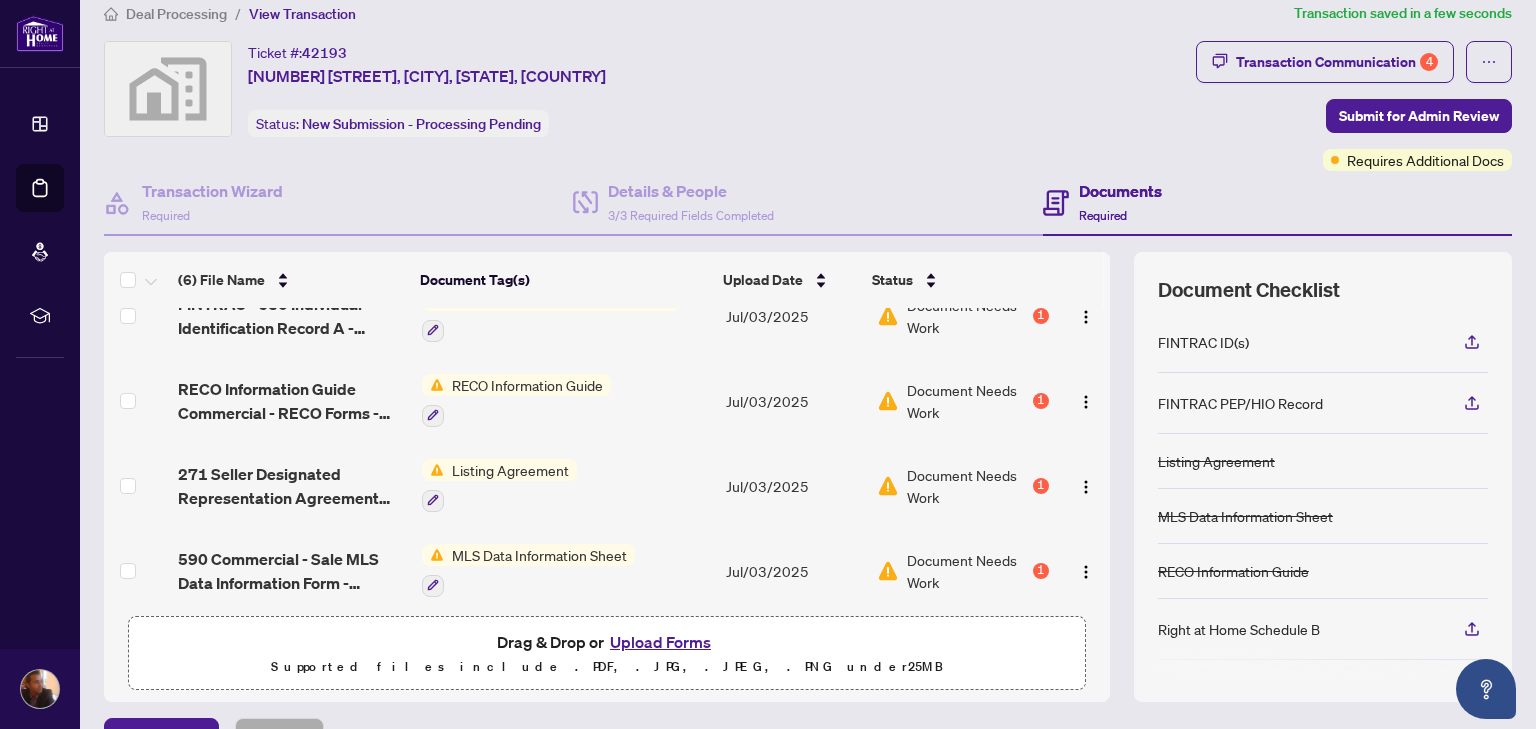 scroll, scrollTop: 196, scrollLeft: 0, axis: vertical 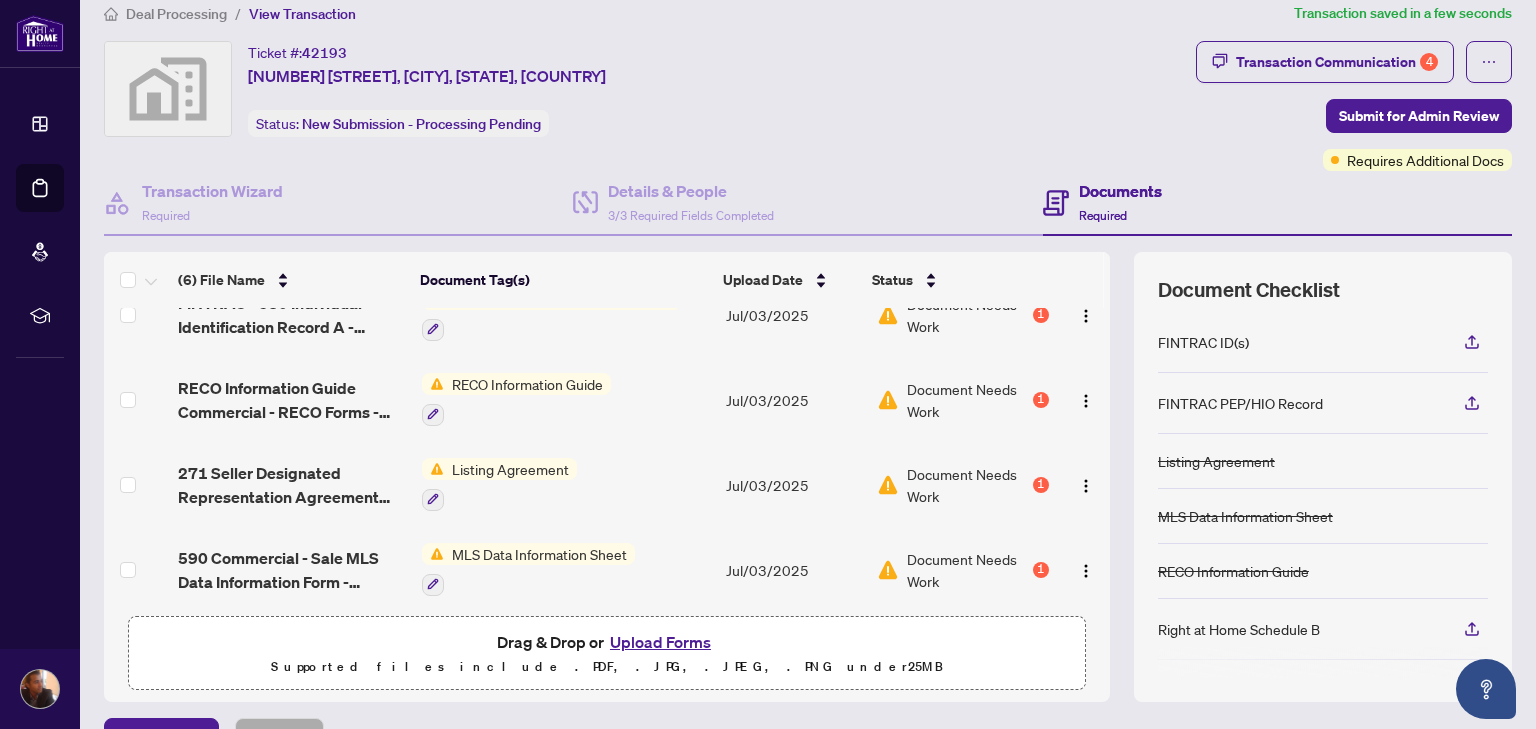 click on "Upload Forms" at bounding box center (660, 642) 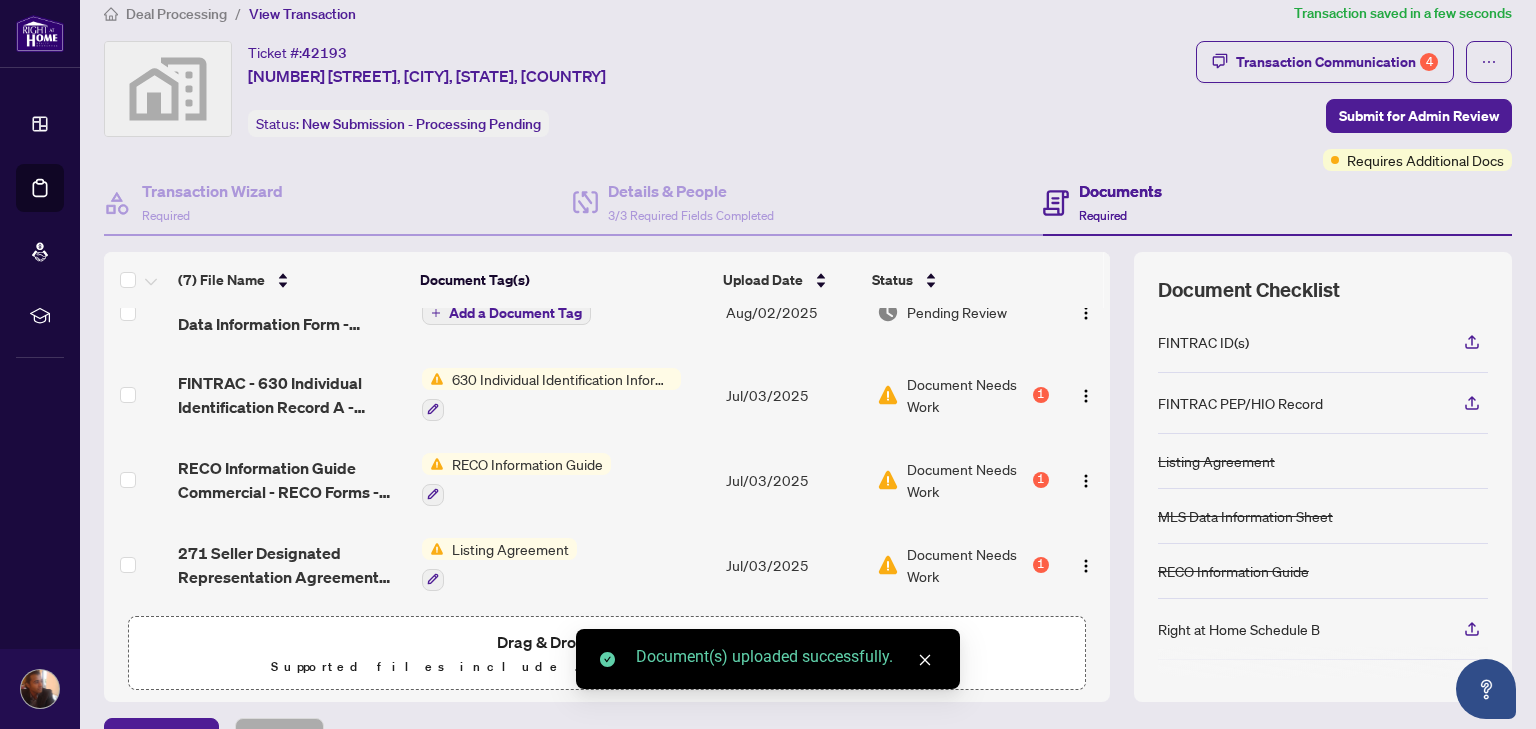 scroll, scrollTop: 285, scrollLeft: 0, axis: vertical 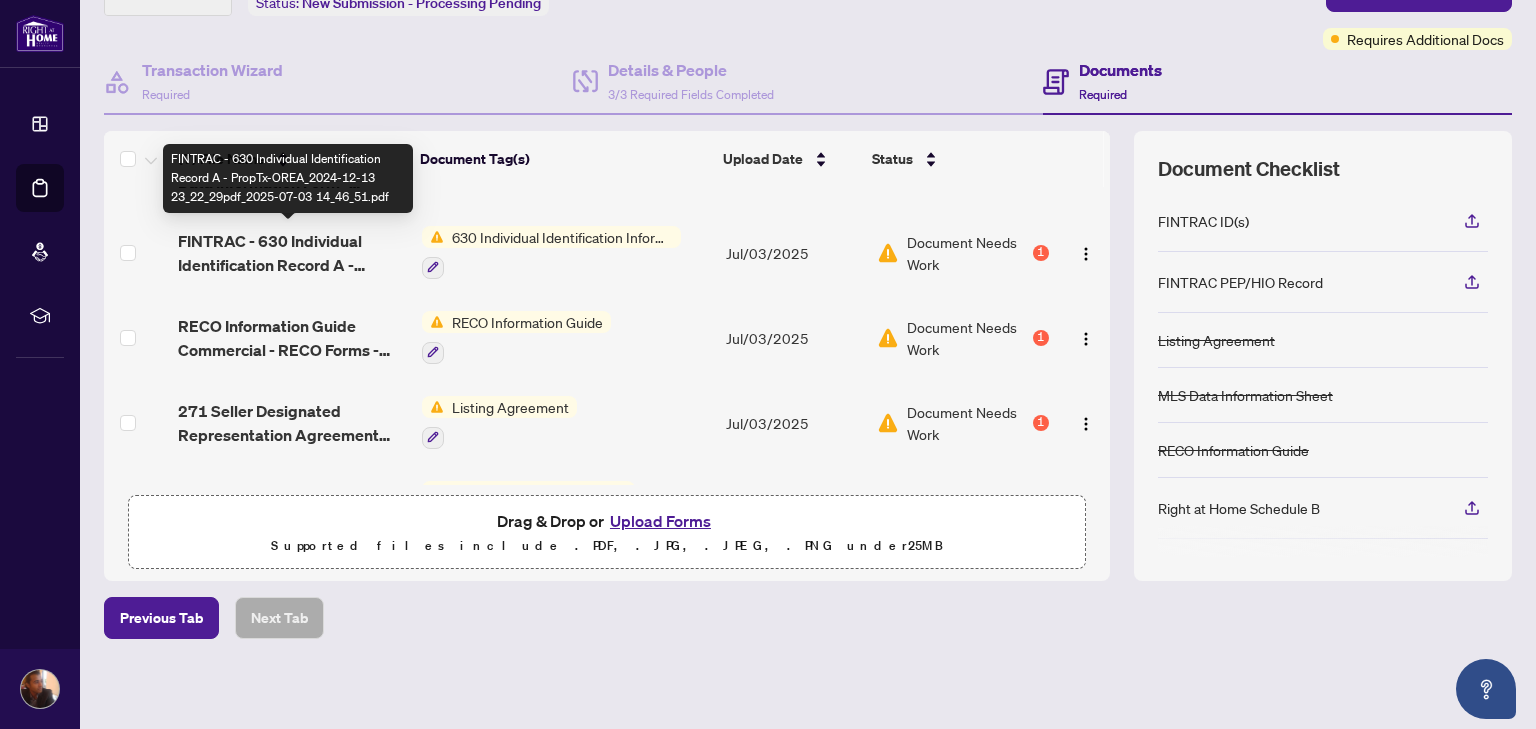 click on "FINTRAC - 630 Individual Identification Record A - PropTx-OREA_2024-12-13 23_22_29pdf_2025-07-03 14_46_51.pdf" at bounding box center [291, 253] 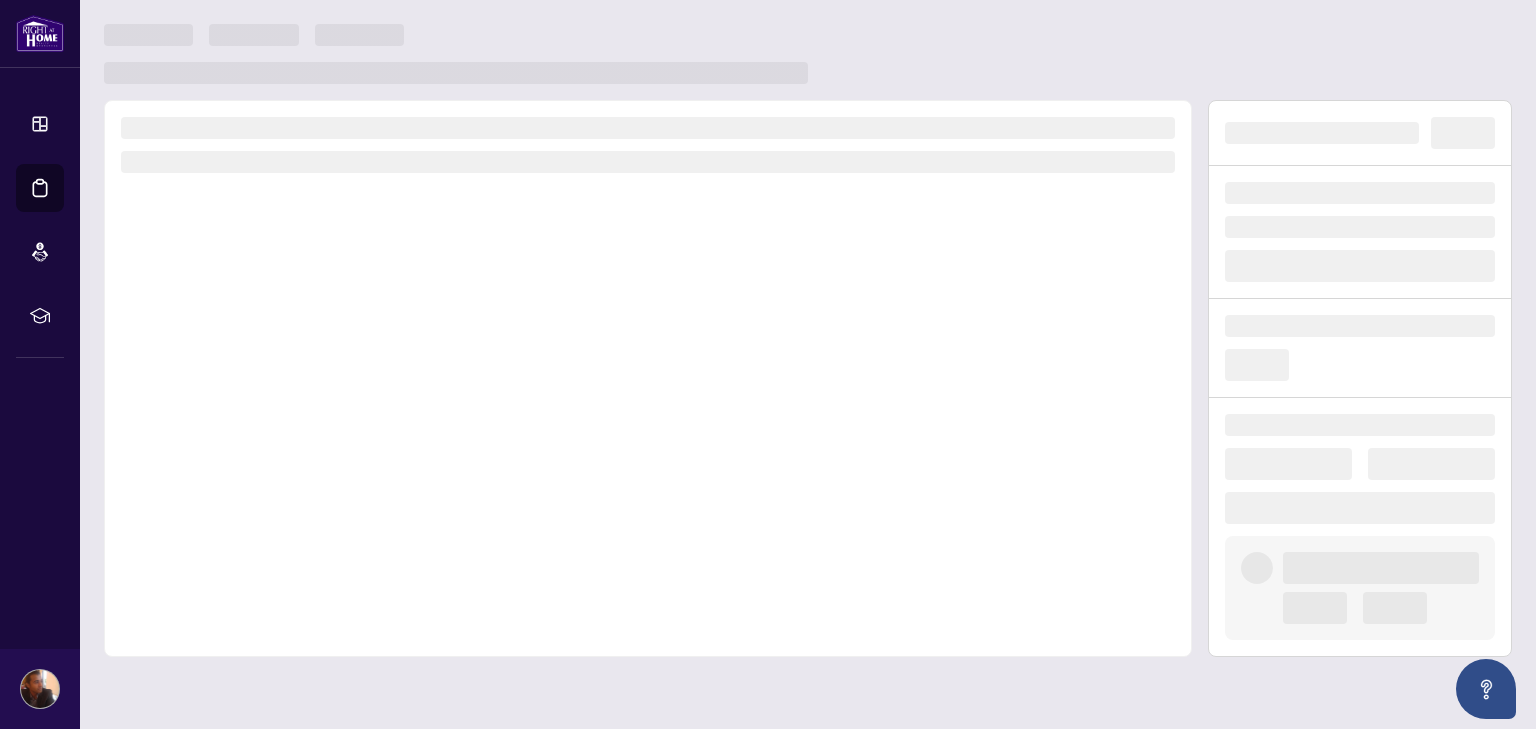 scroll, scrollTop: 0, scrollLeft: 0, axis: both 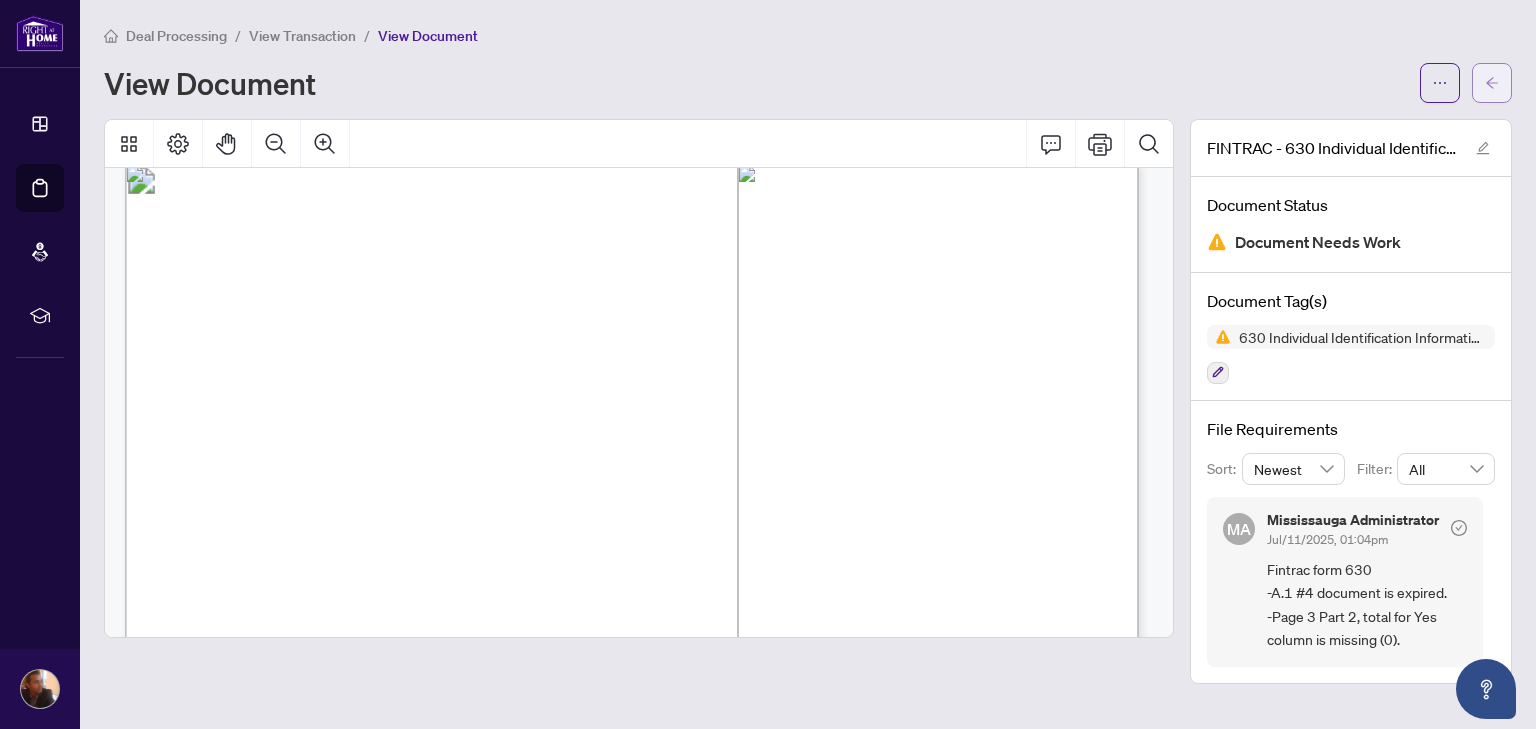 click at bounding box center [1492, 83] 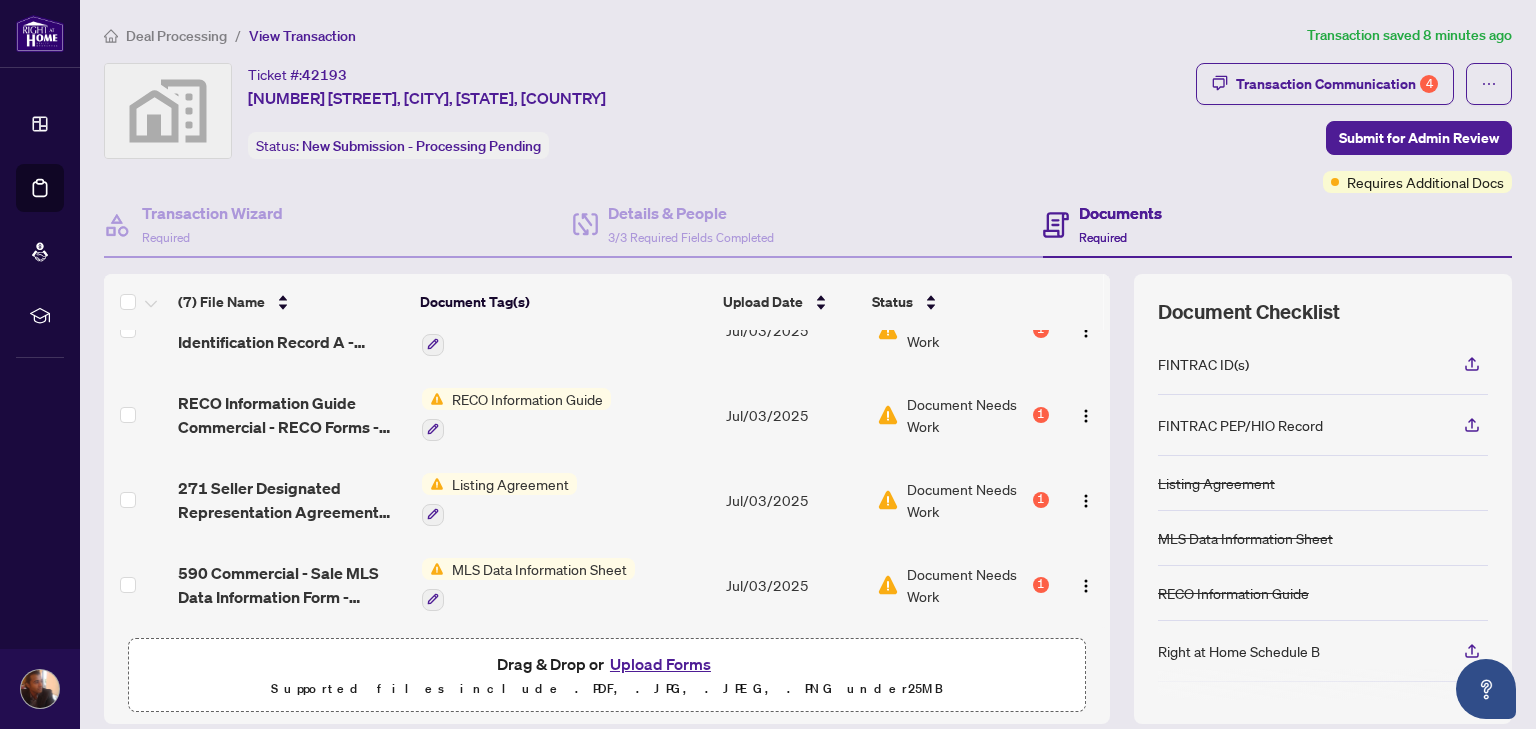 scroll, scrollTop: 0, scrollLeft: 0, axis: both 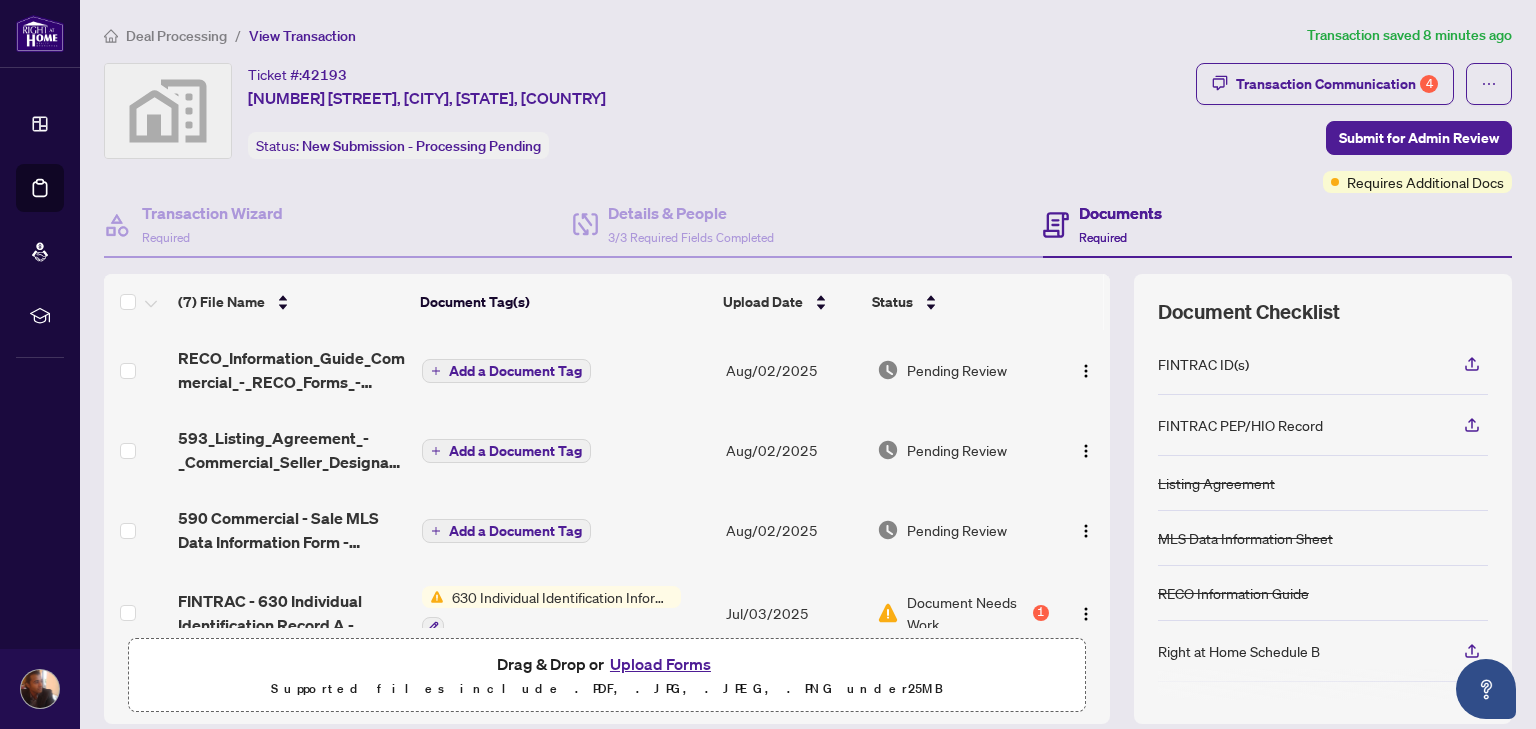 click on "Upload Forms" at bounding box center (660, 664) 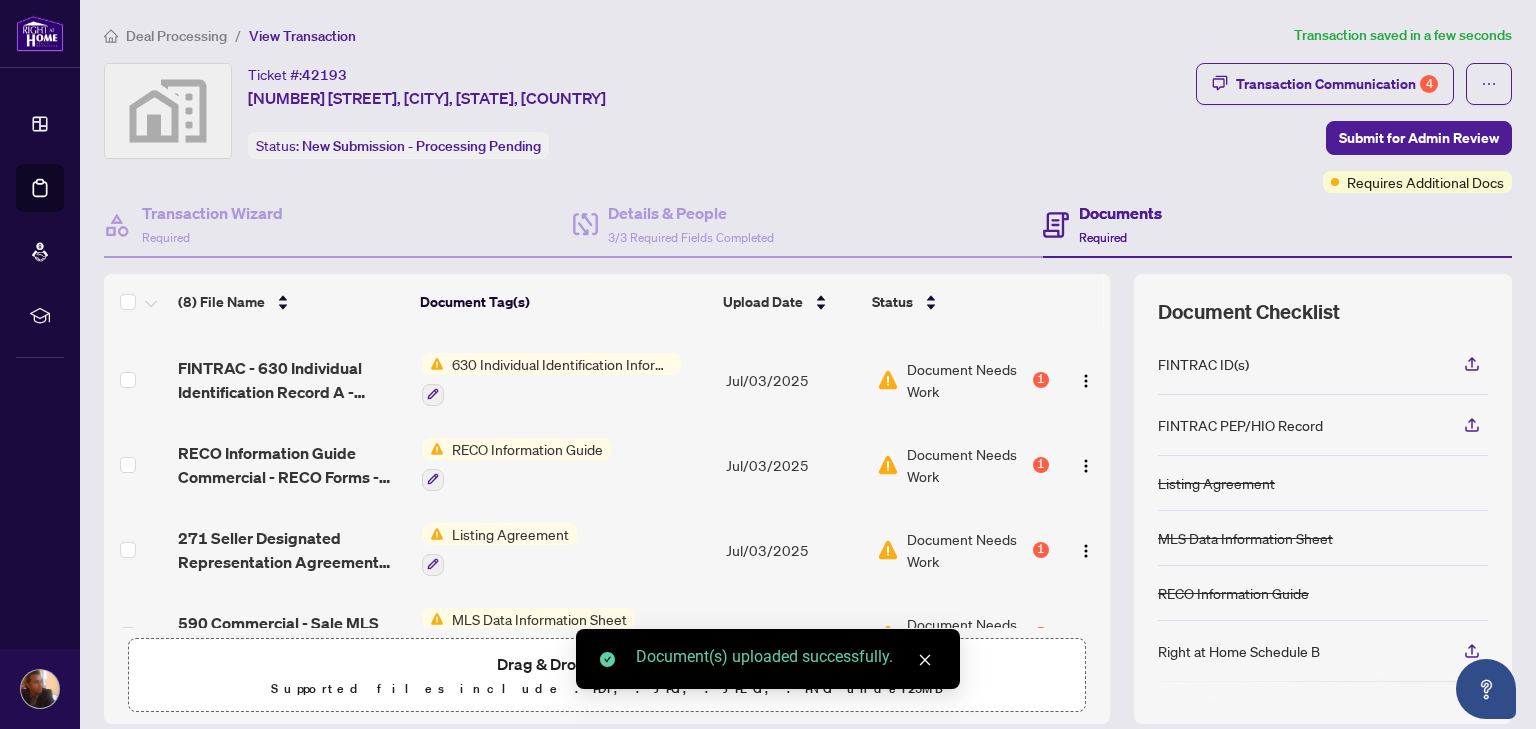 scroll, scrollTop: 0, scrollLeft: 0, axis: both 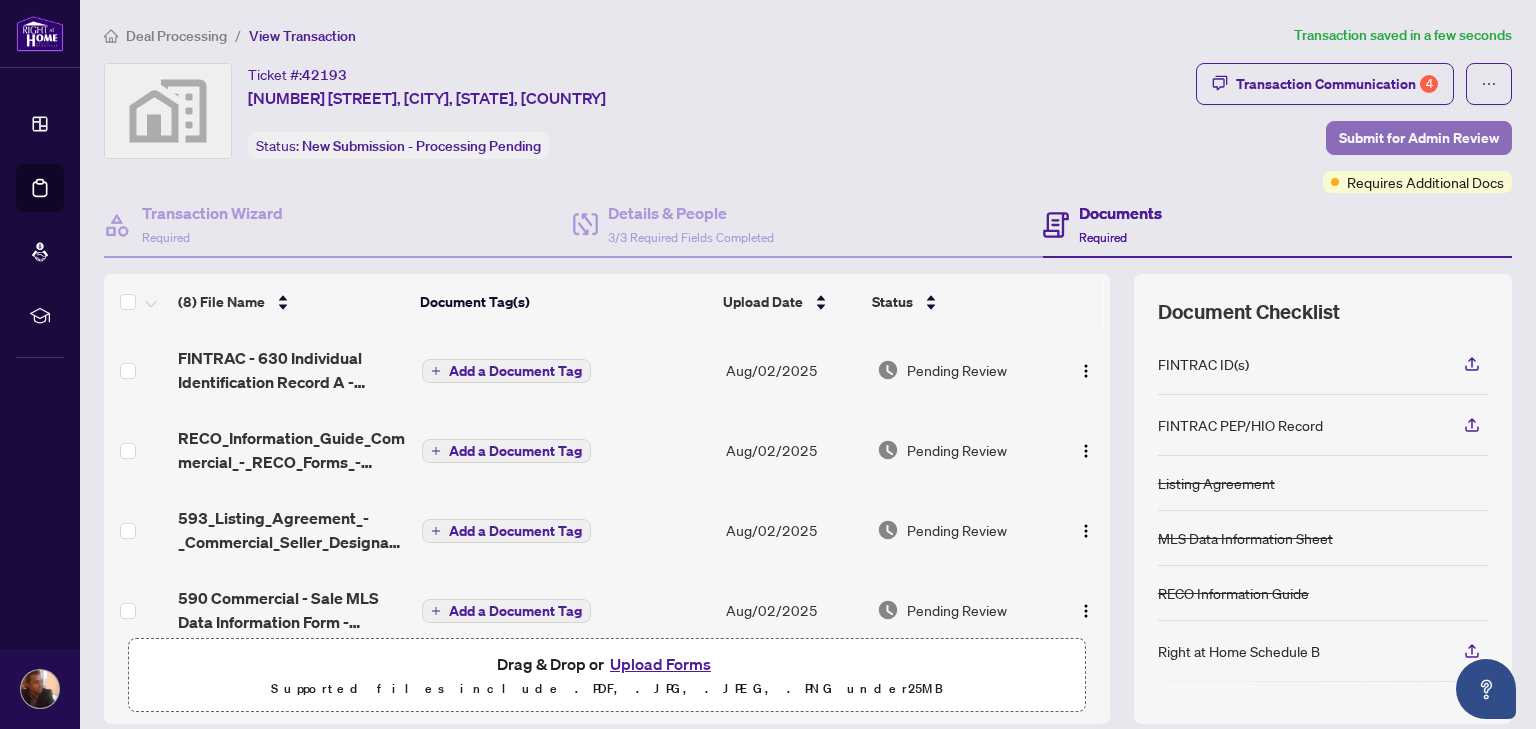 click on "Submit for Admin Review" at bounding box center [1419, 138] 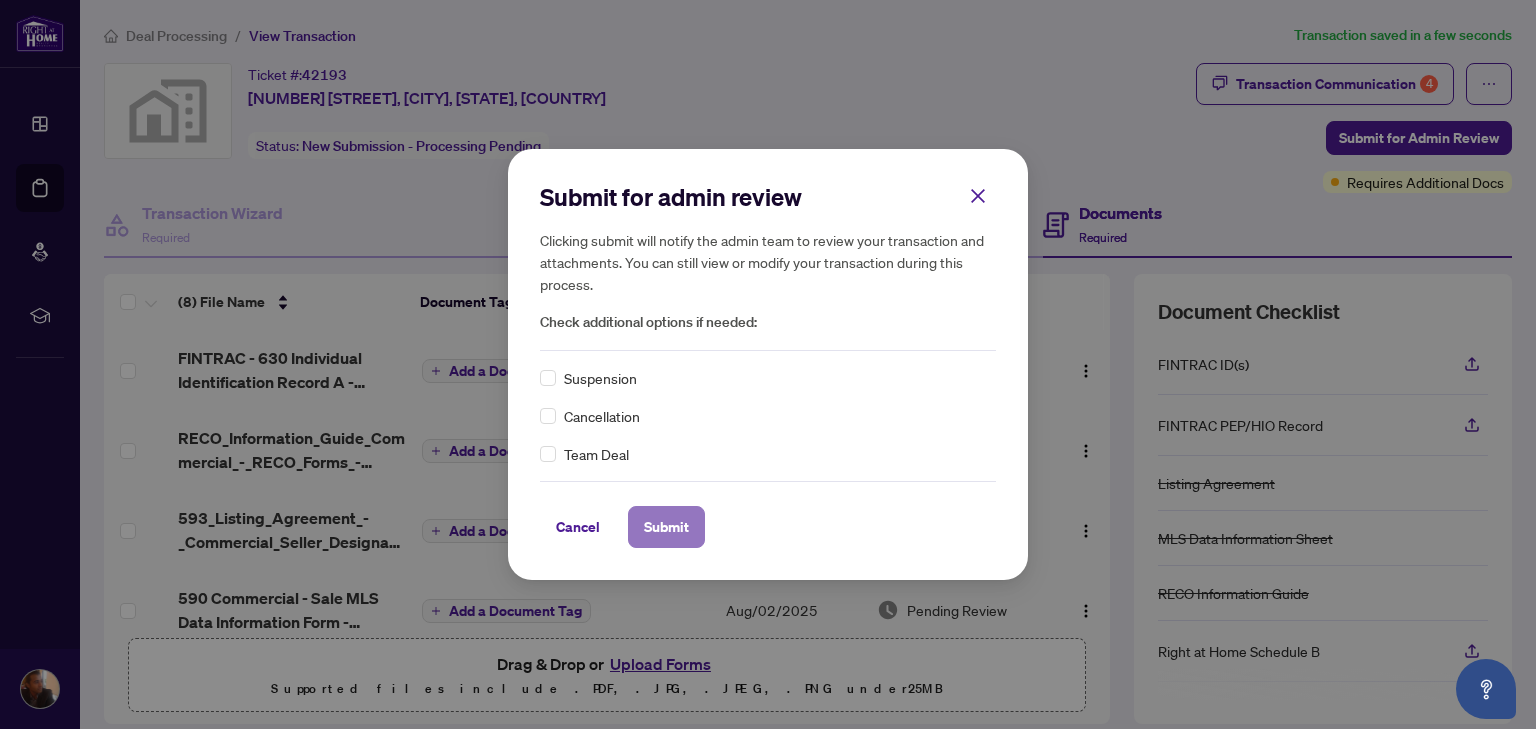 click on "Submit" at bounding box center [666, 527] 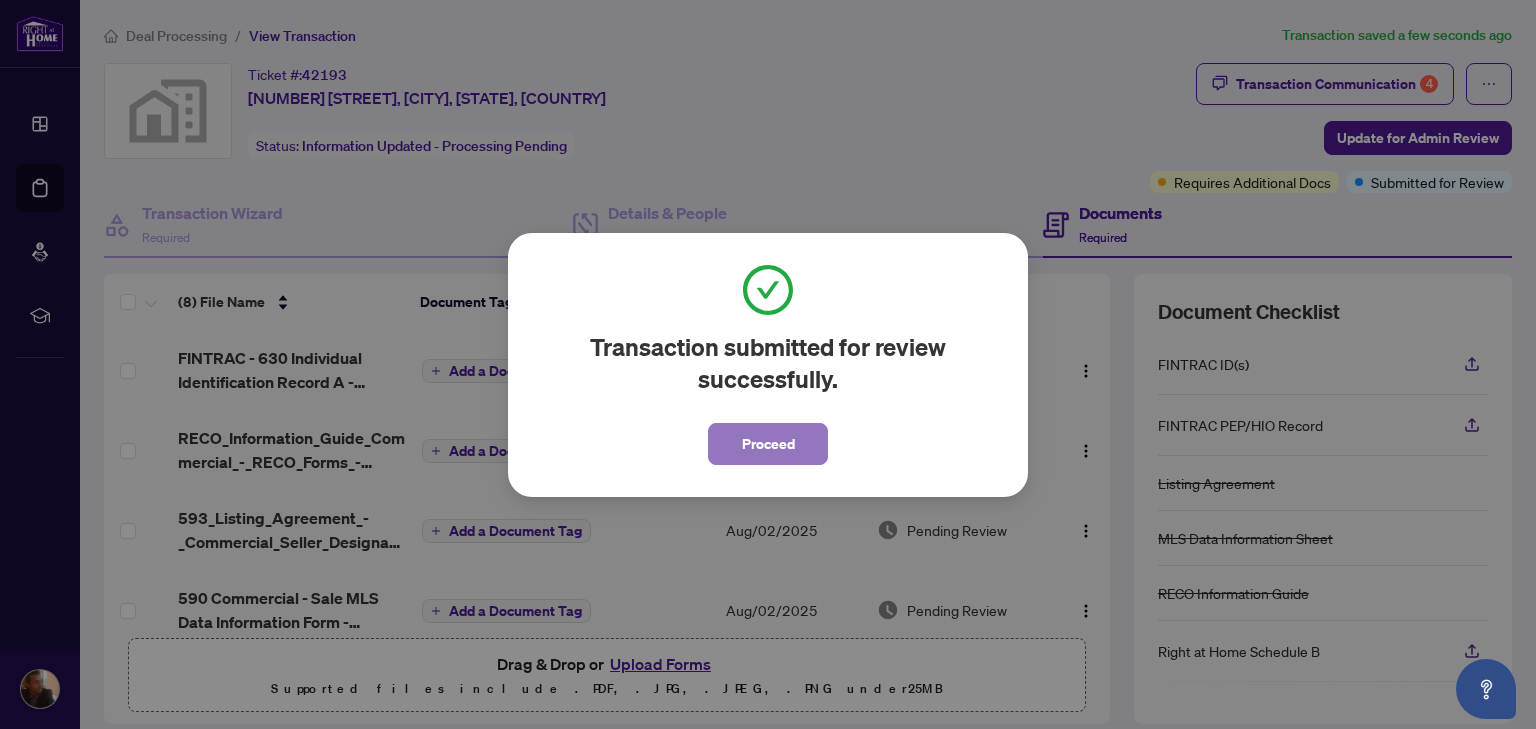 click on "Proceed" at bounding box center (768, 444) 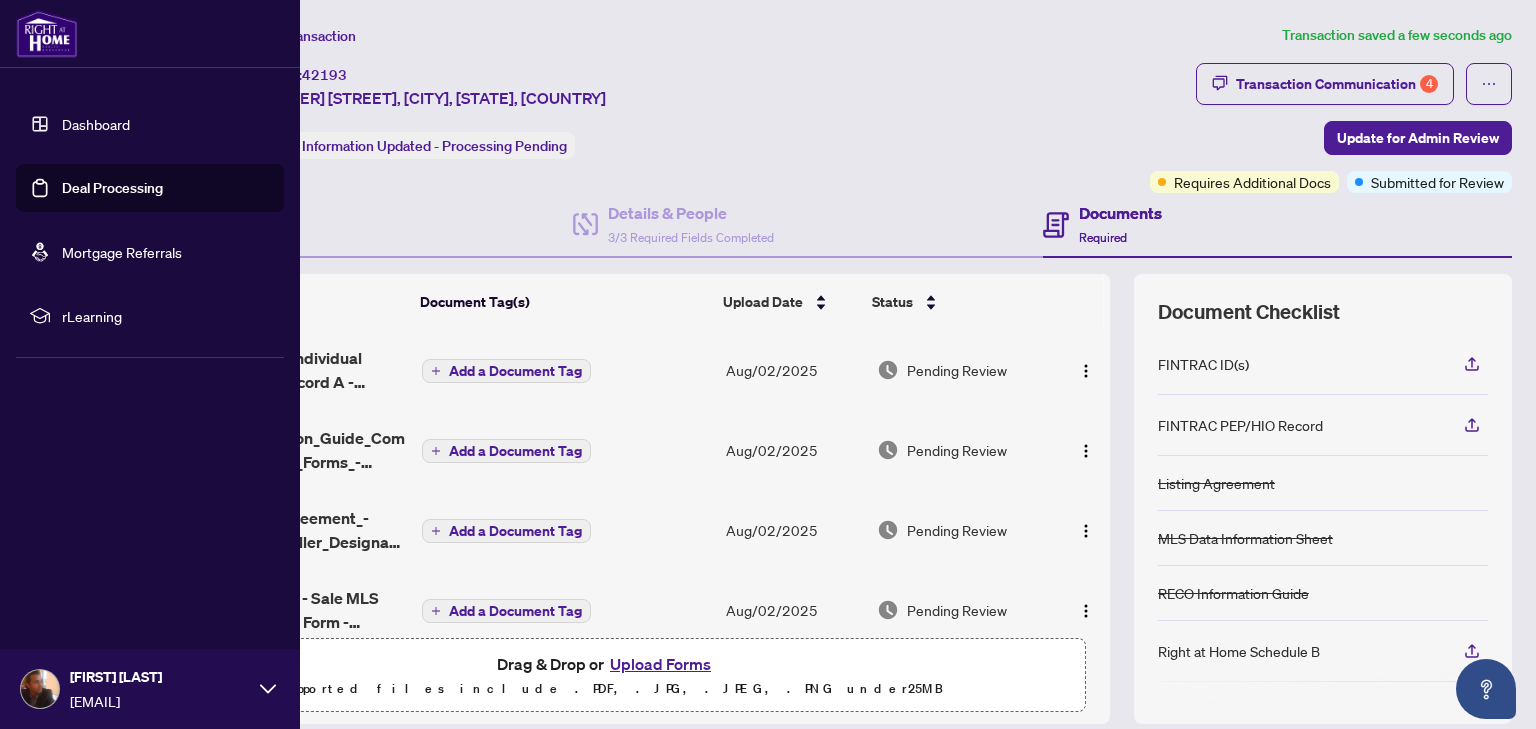 click on "Deal Processing" at bounding box center (112, 188) 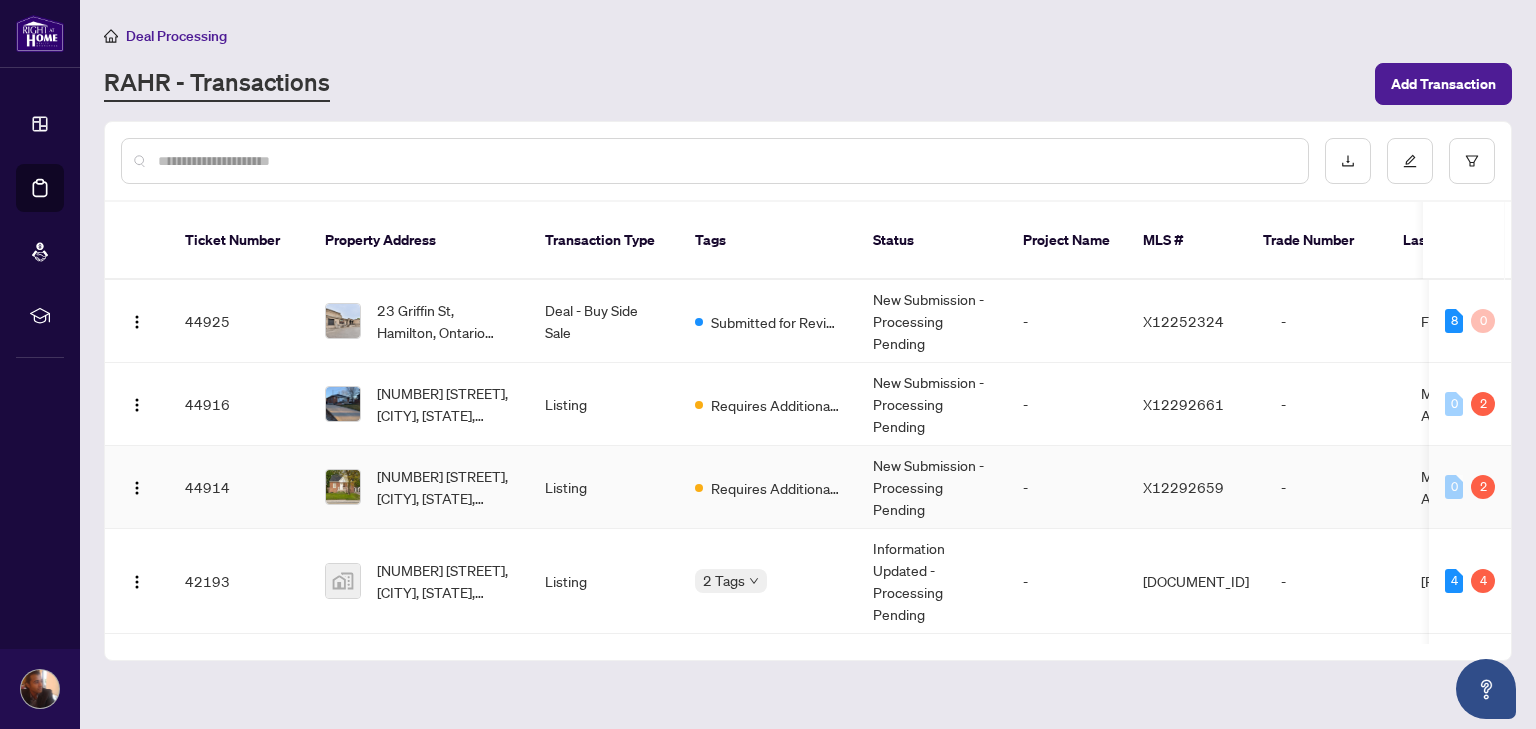 scroll, scrollTop: 56, scrollLeft: 0, axis: vertical 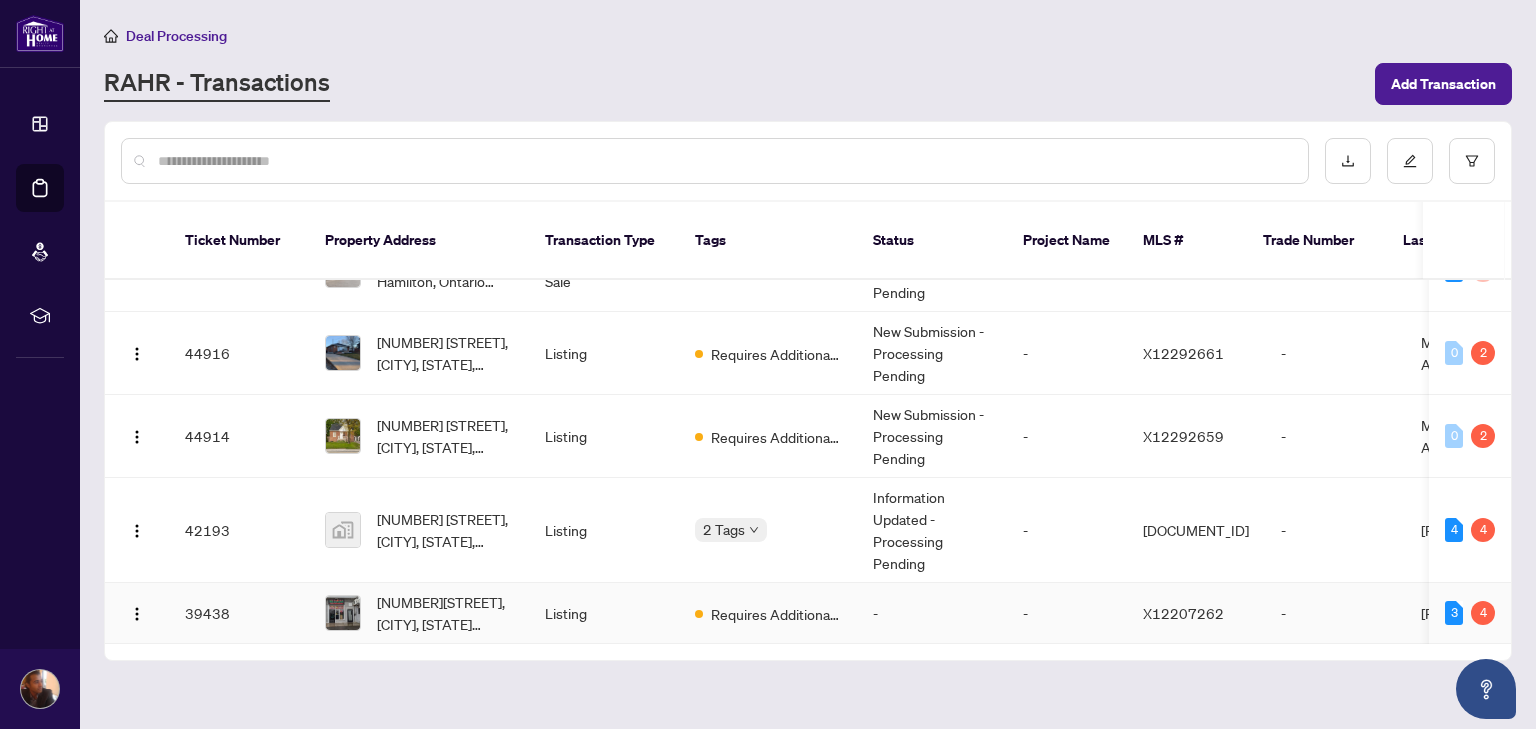 click on "Listing" at bounding box center (604, 613) 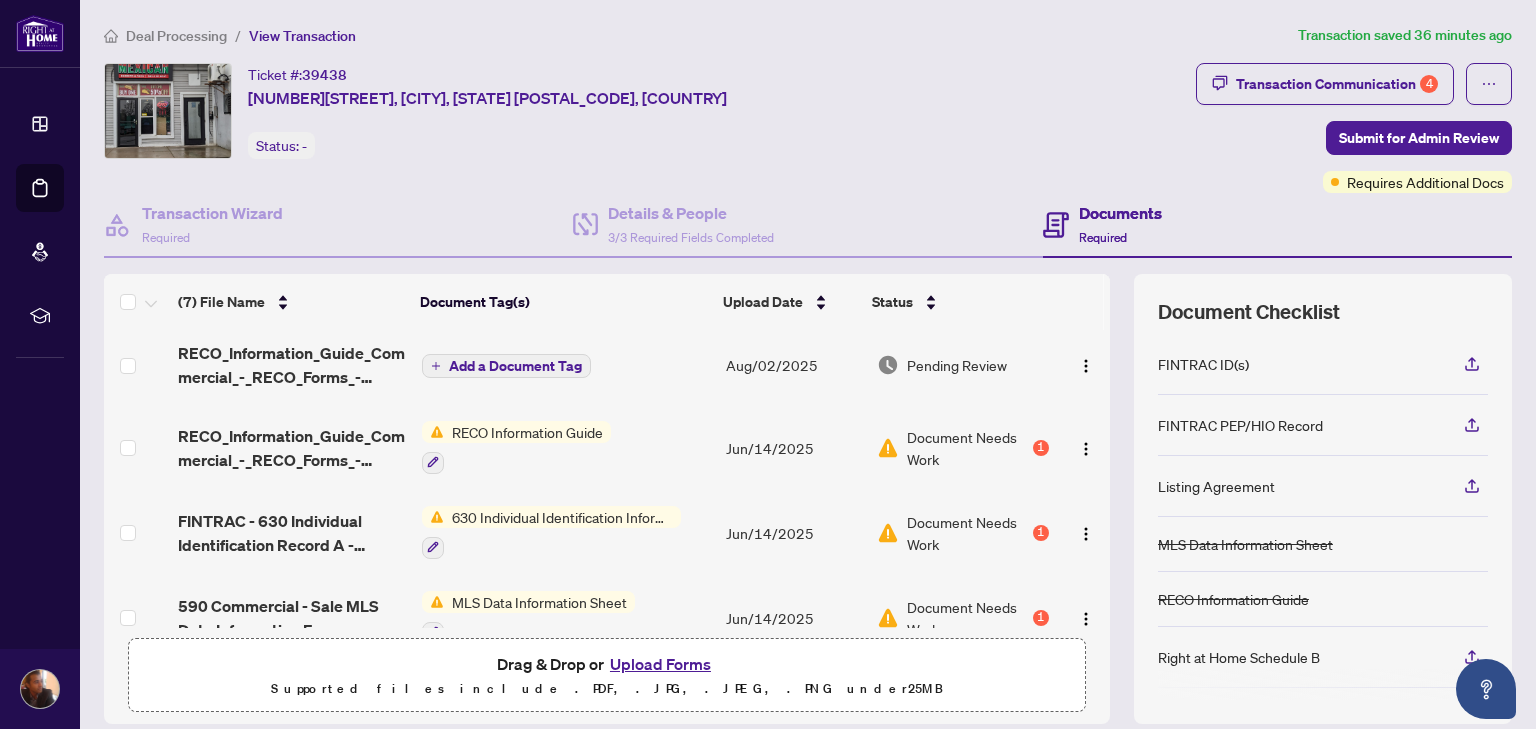 scroll, scrollTop: 285, scrollLeft: 0, axis: vertical 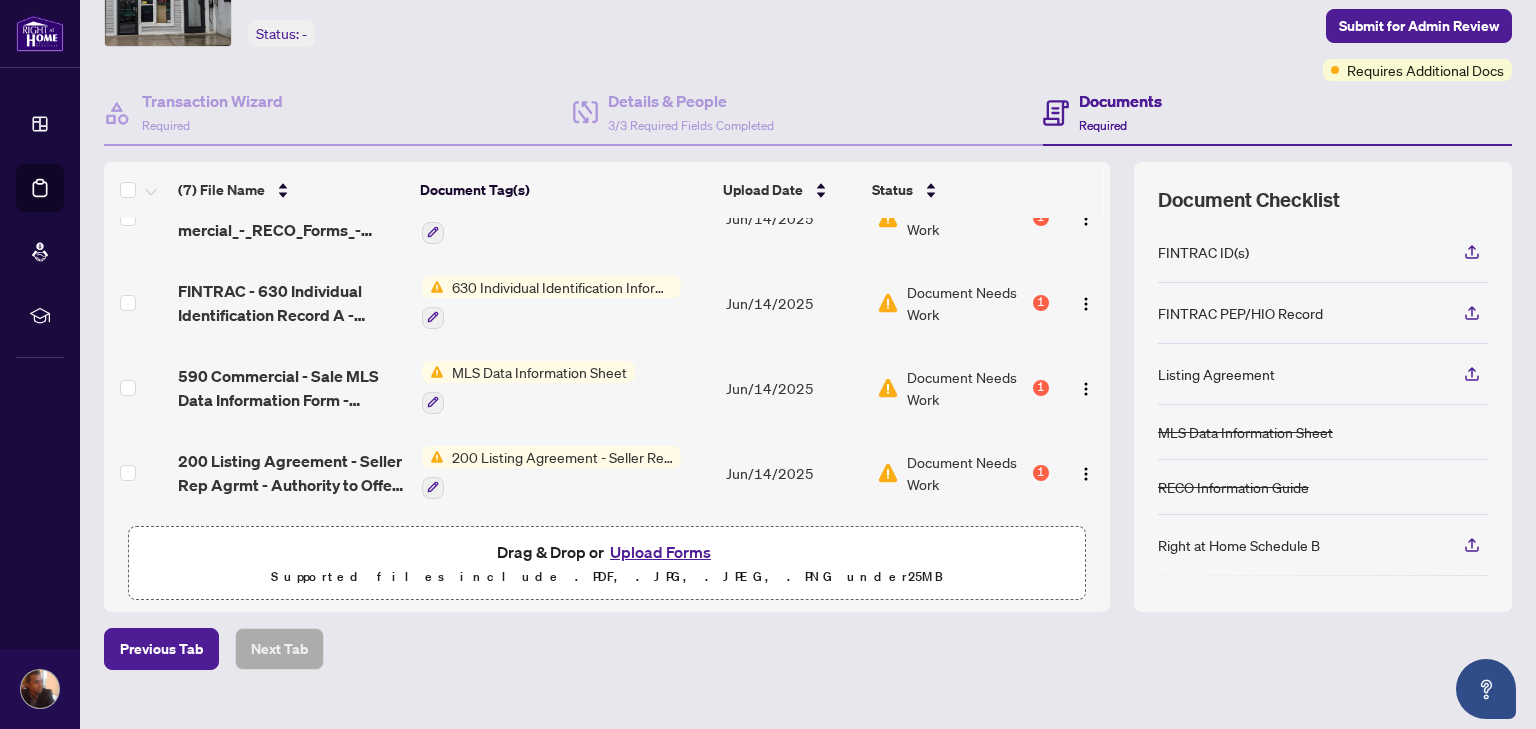 click on "Upload Forms" at bounding box center (660, 552) 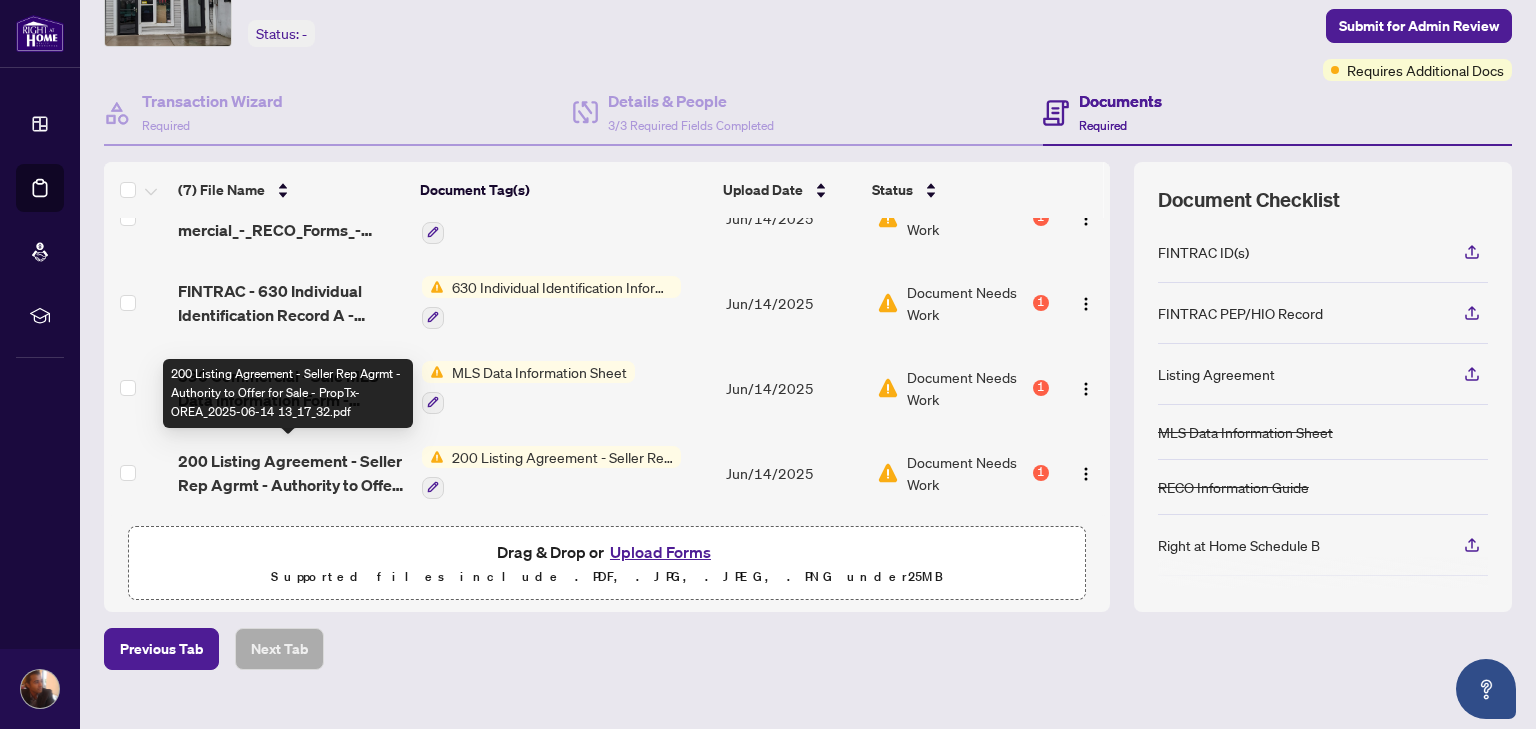 click on "200 Listing Agreement - Seller Rep Agrmt - Authority to Offer for Sale - PropTx-OREA_2025-06-14 13_17_32.pdf" at bounding box center (291, 473) 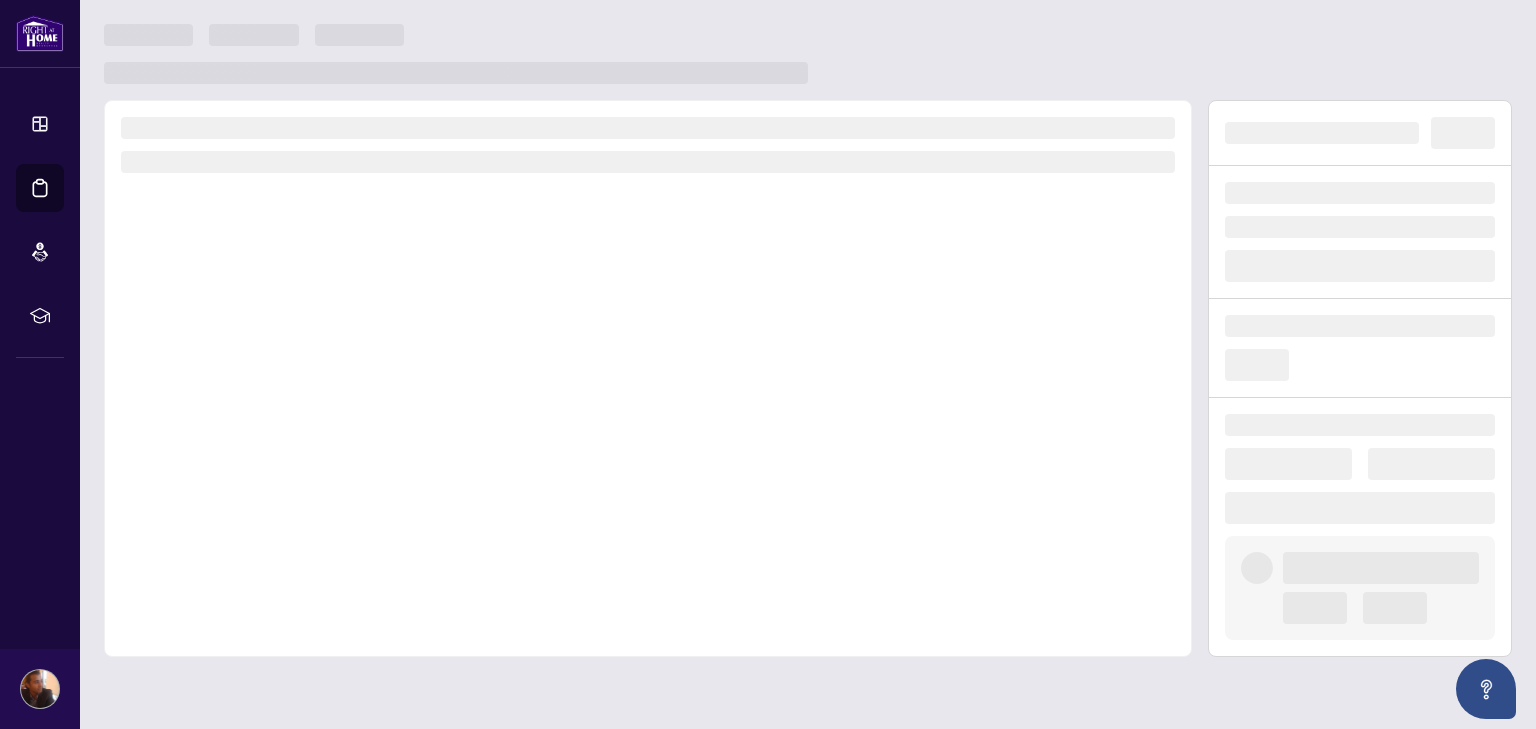 scroll, scrollTop: 0, scrollLeft: 0, axis: both 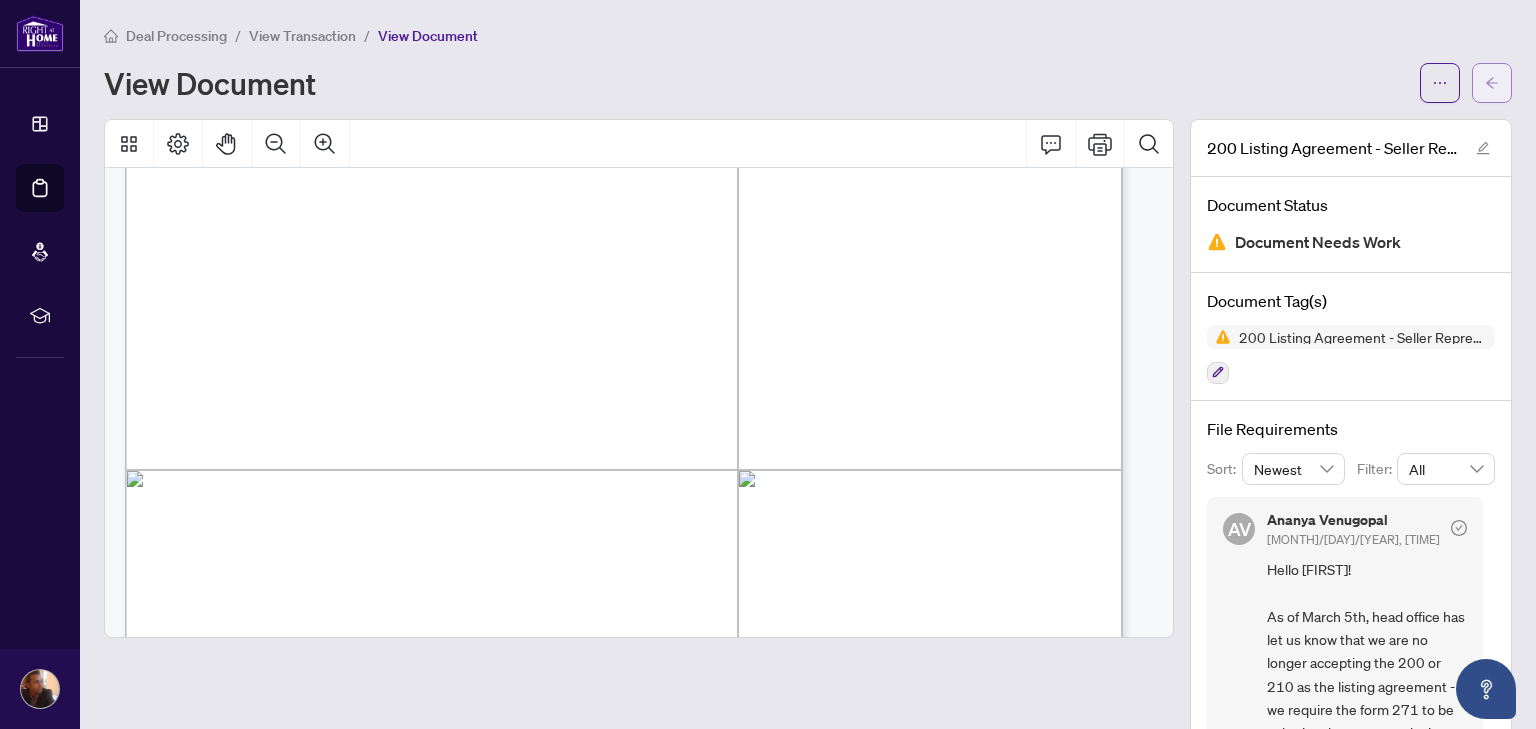 click at bounding box center [1492, 83] 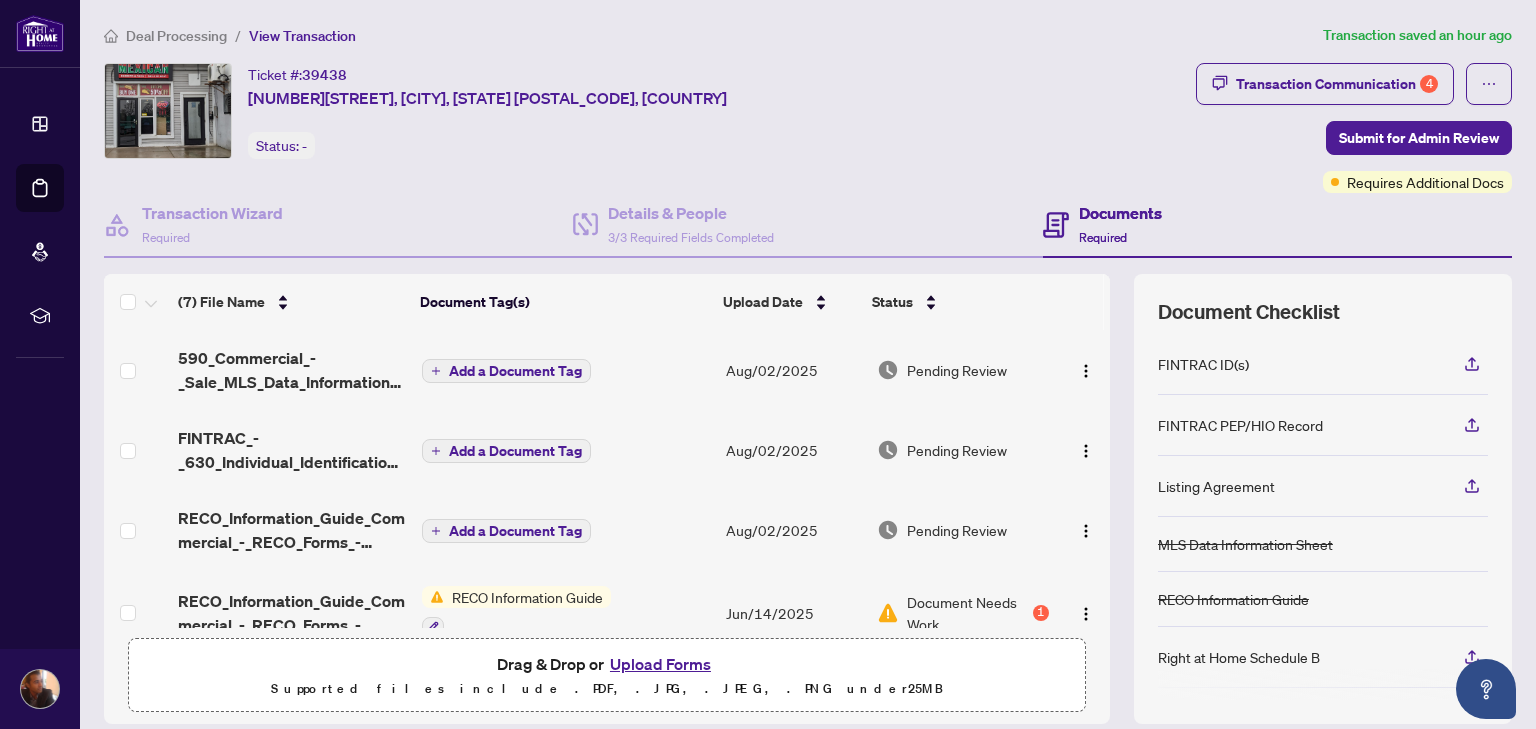 click on "Upload Forms" at bounding box center (660, 664) 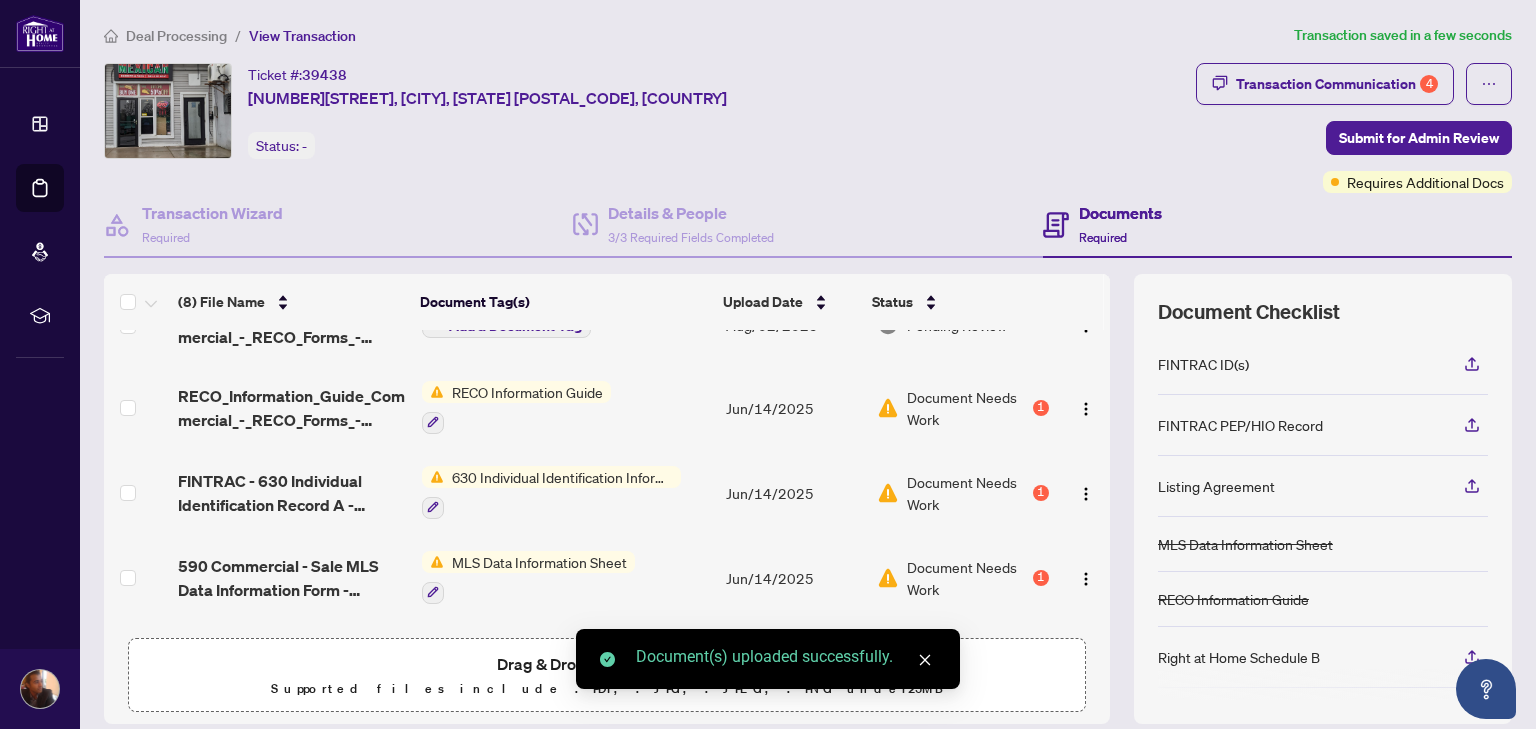 scroll, scrollTop: 365, scrollLeft: 0, axis: vertical 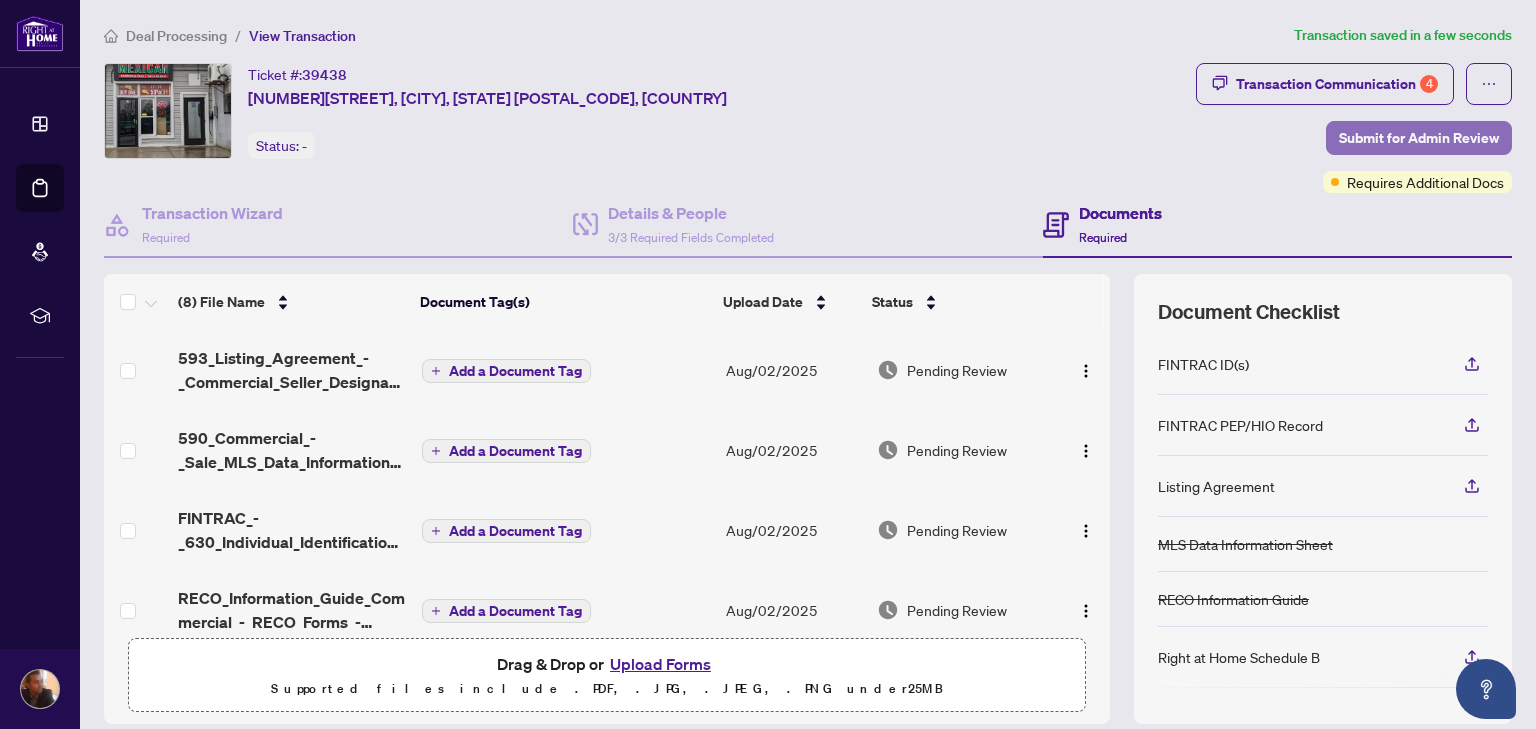 click on "Submit for Admin Review" at bounding box center (1419, 138) 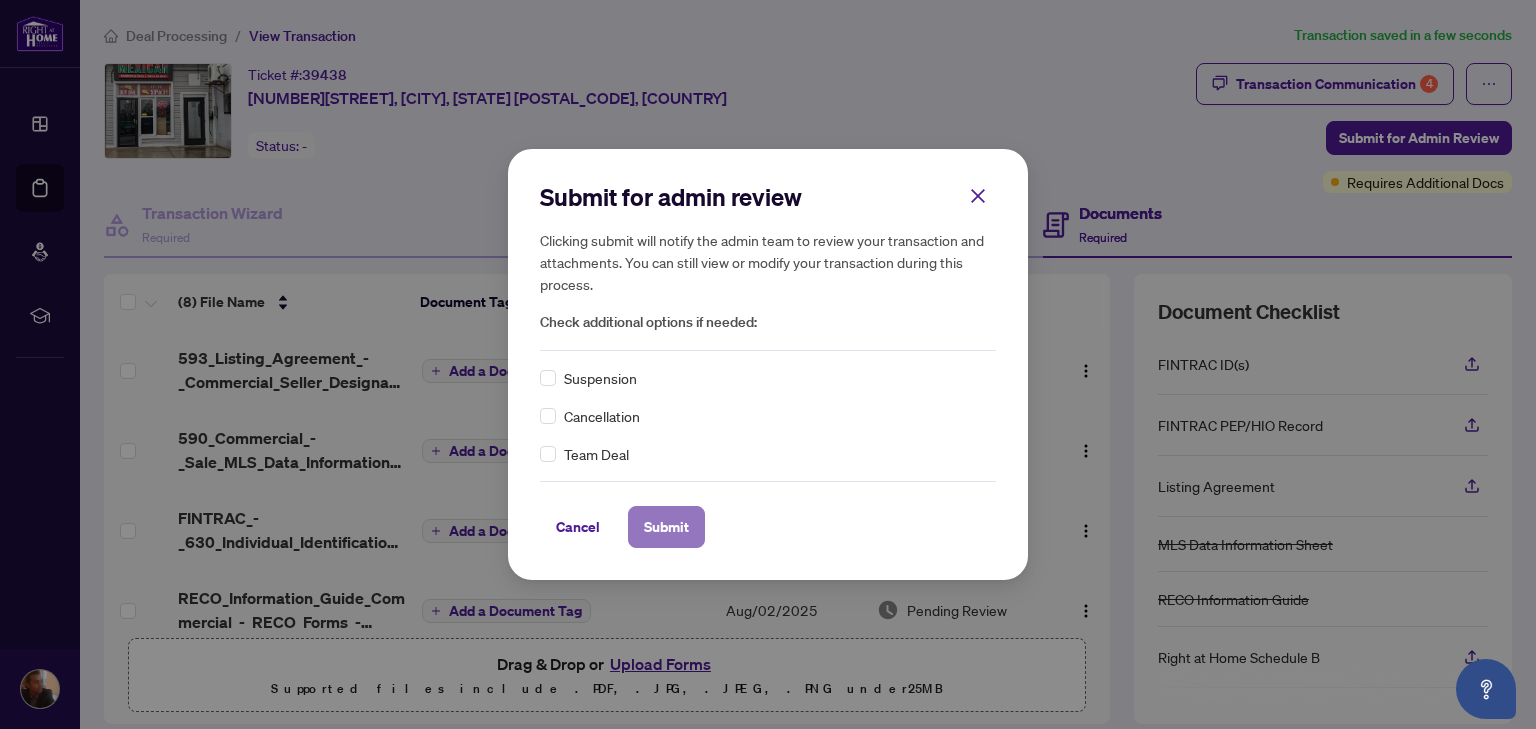 click on "Submit" at bounding box center [666, 527] 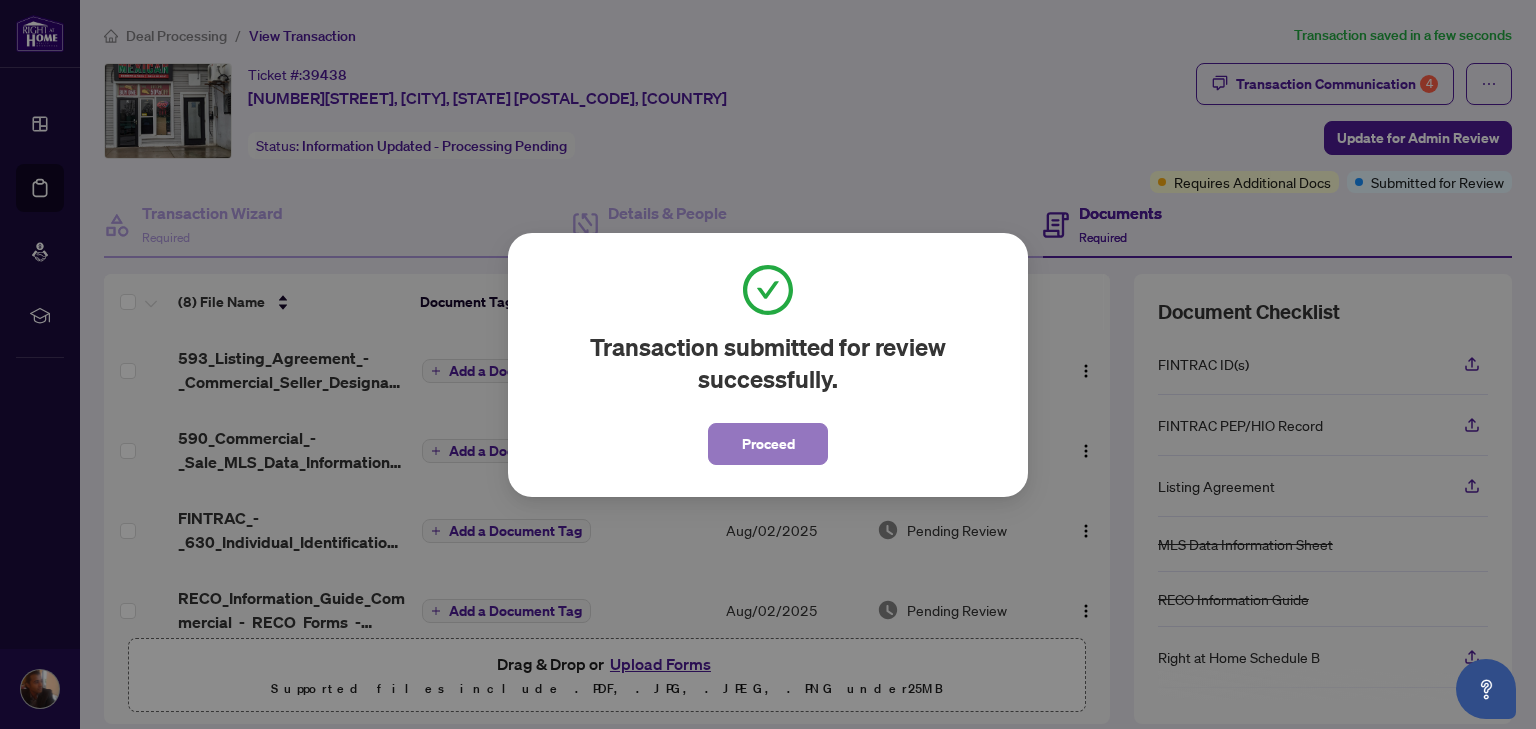 click on "Proceed" at bounding box center [768, 444] 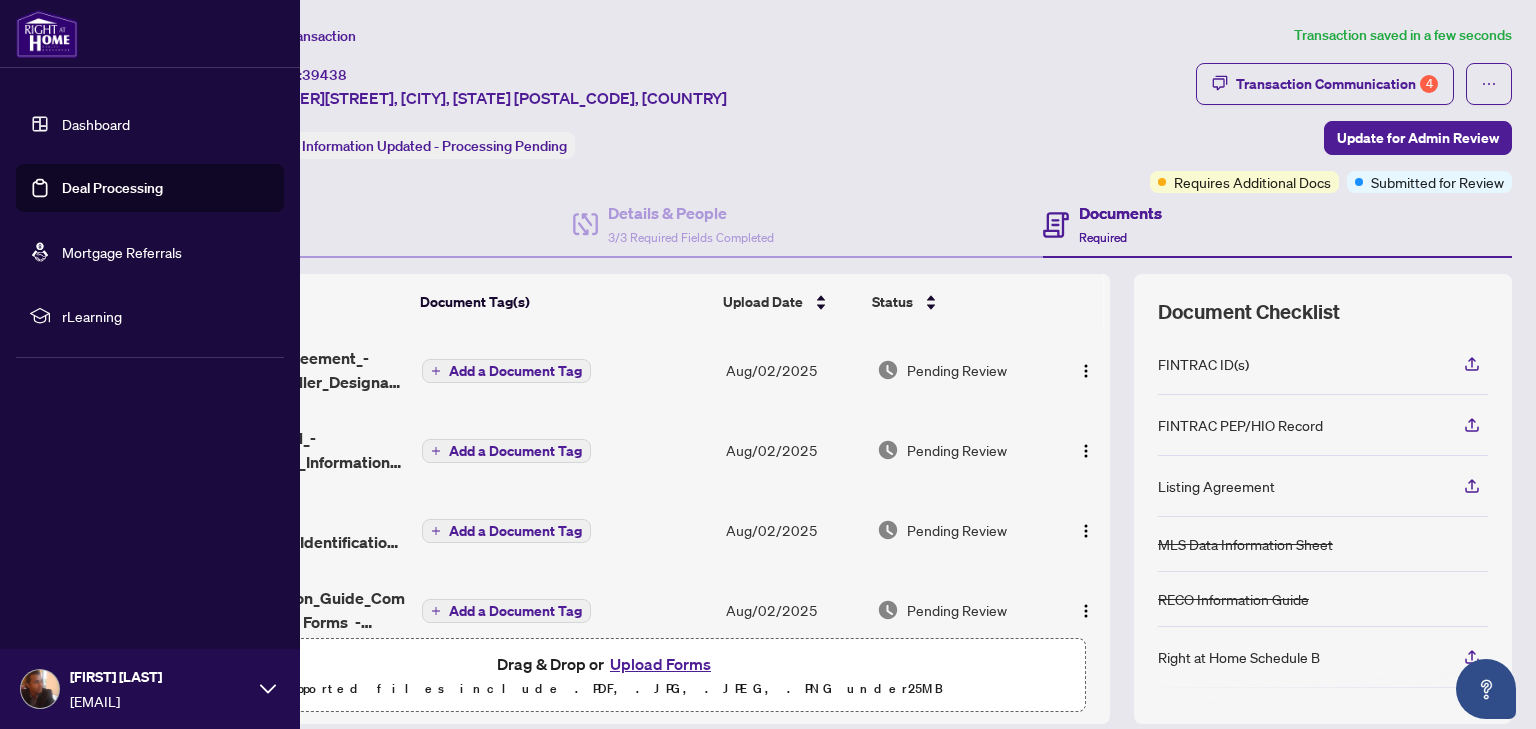 click on "Deal Processing" at bounding box center [112, 188] 